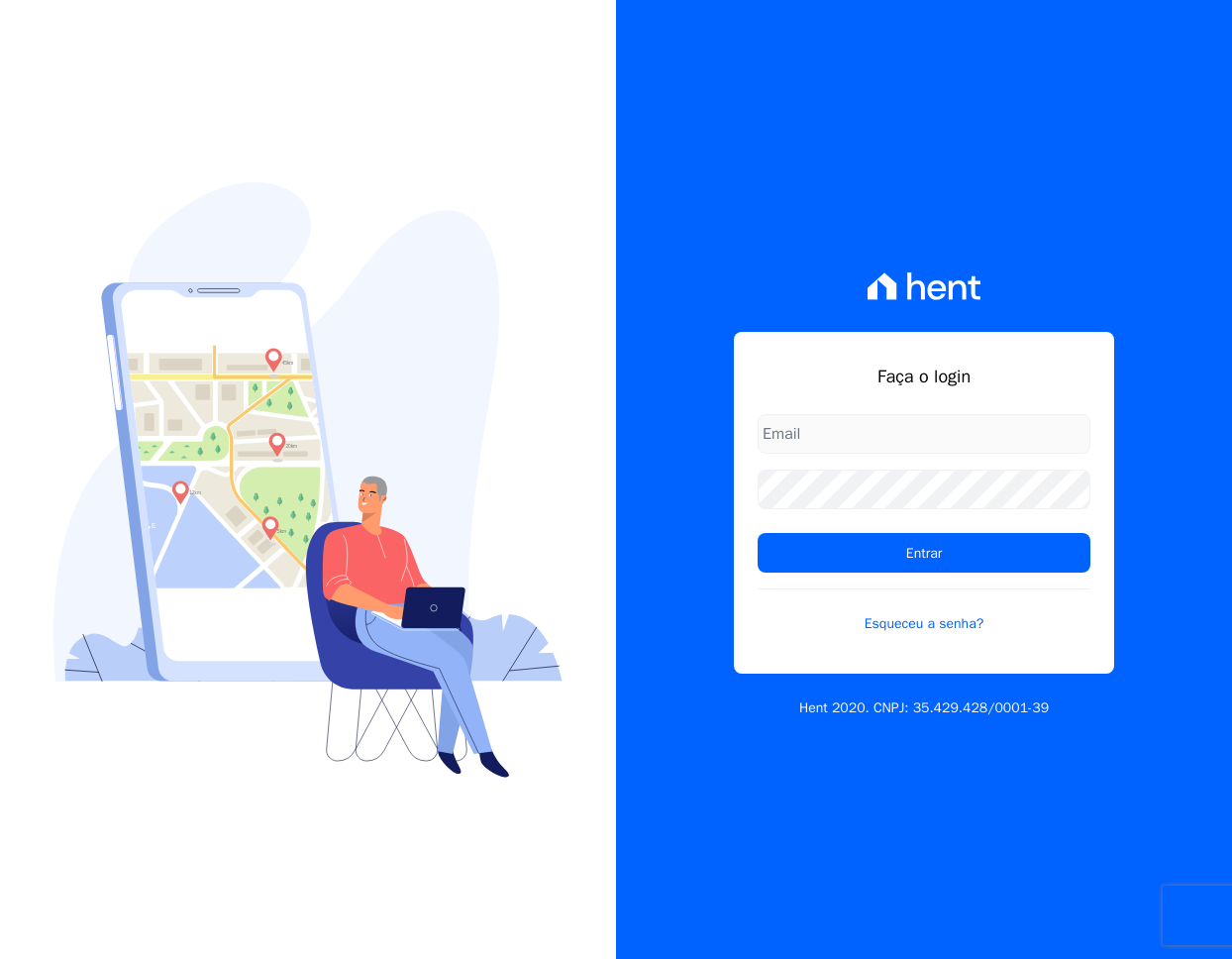 scroll, scrollTop: 0, scrollLeft: 0, axis: both 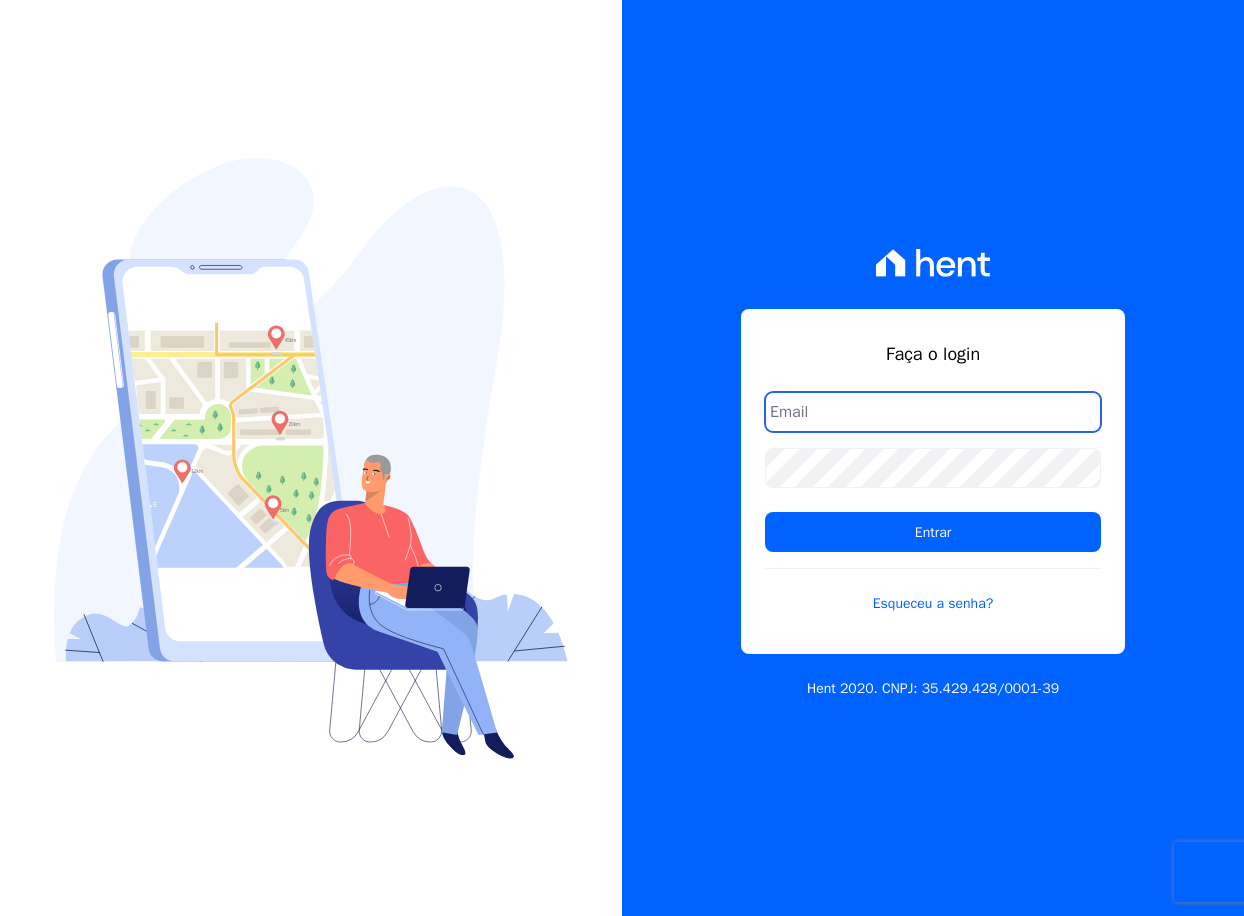 click at bounding box center [0, 916] 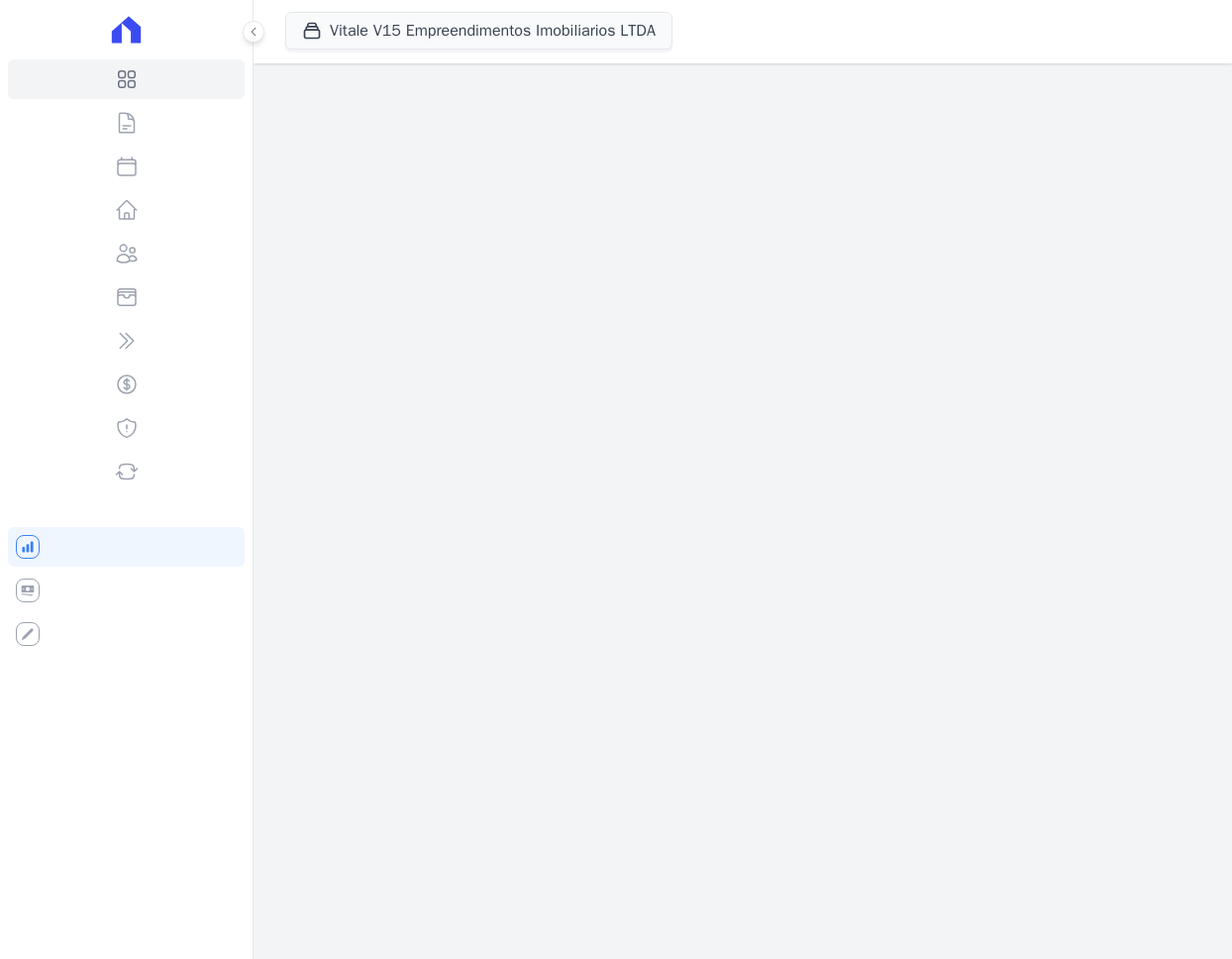 scroll, scrollTop: 0, scrollLeft: 0, axis: both 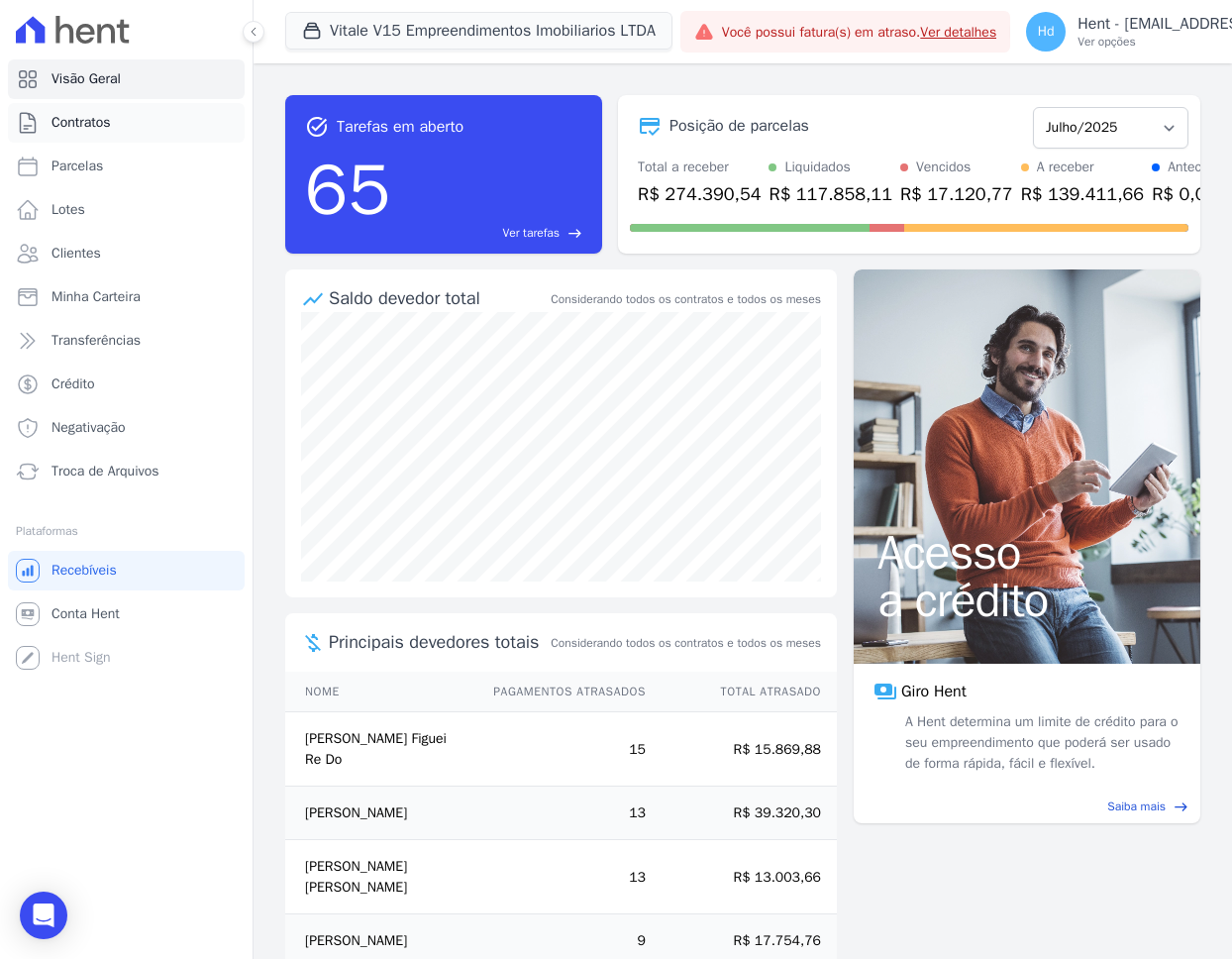 click on "Contratos" at bounding box center [81, 123] 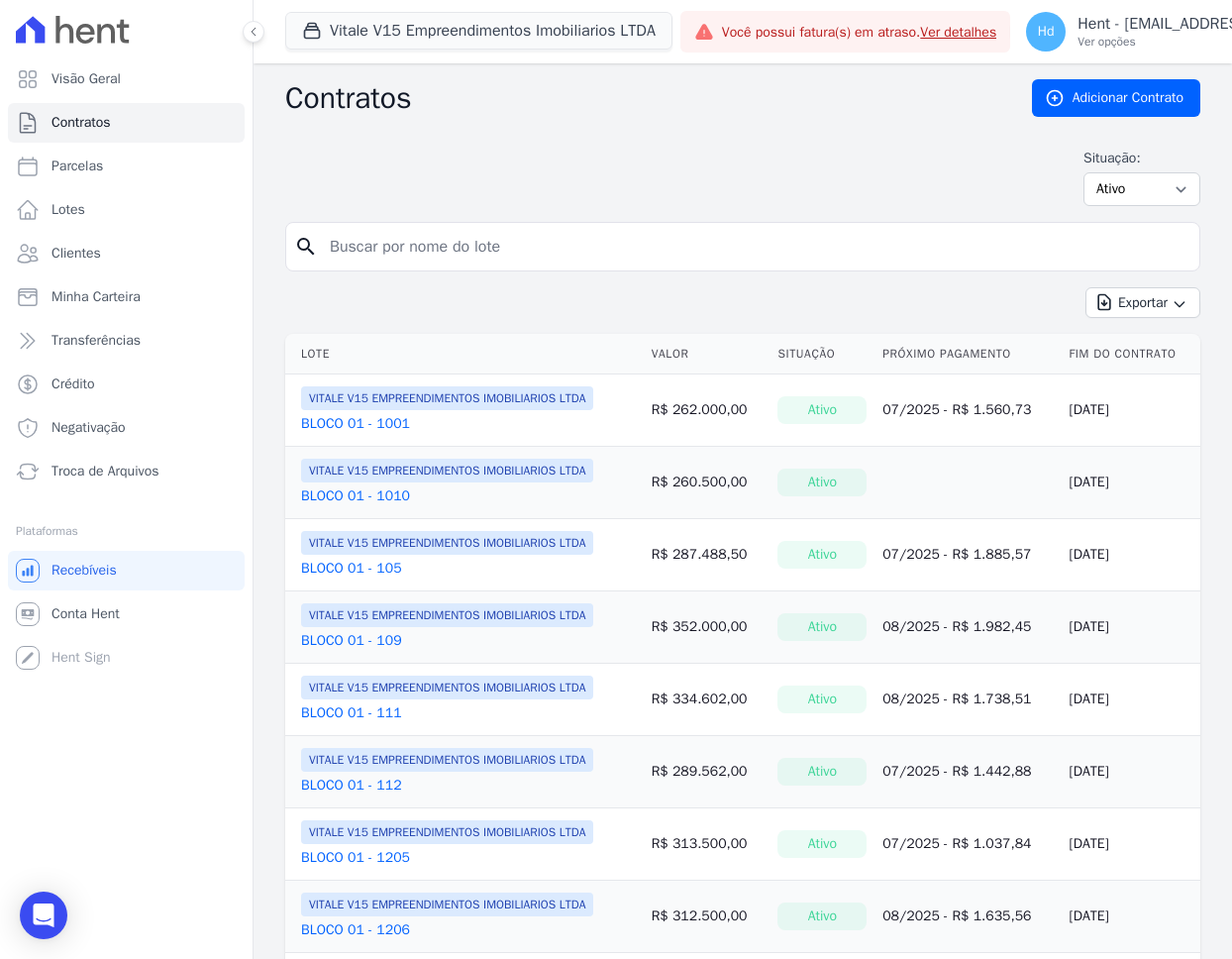 click on "BLOCO 01 - 1010" at bounding box center (356, 496) 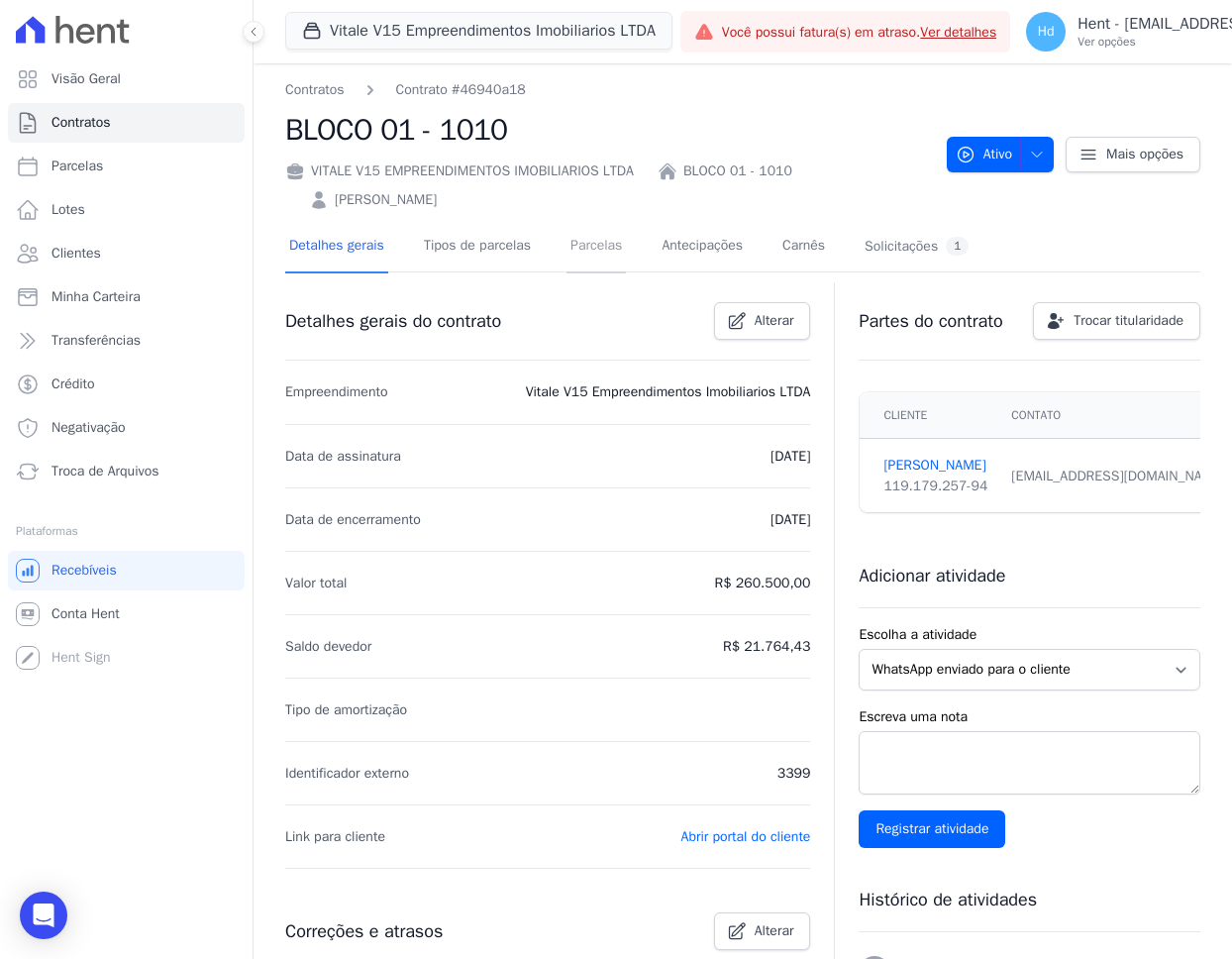 click on "Parcelas" at bounding box center (596, 247) 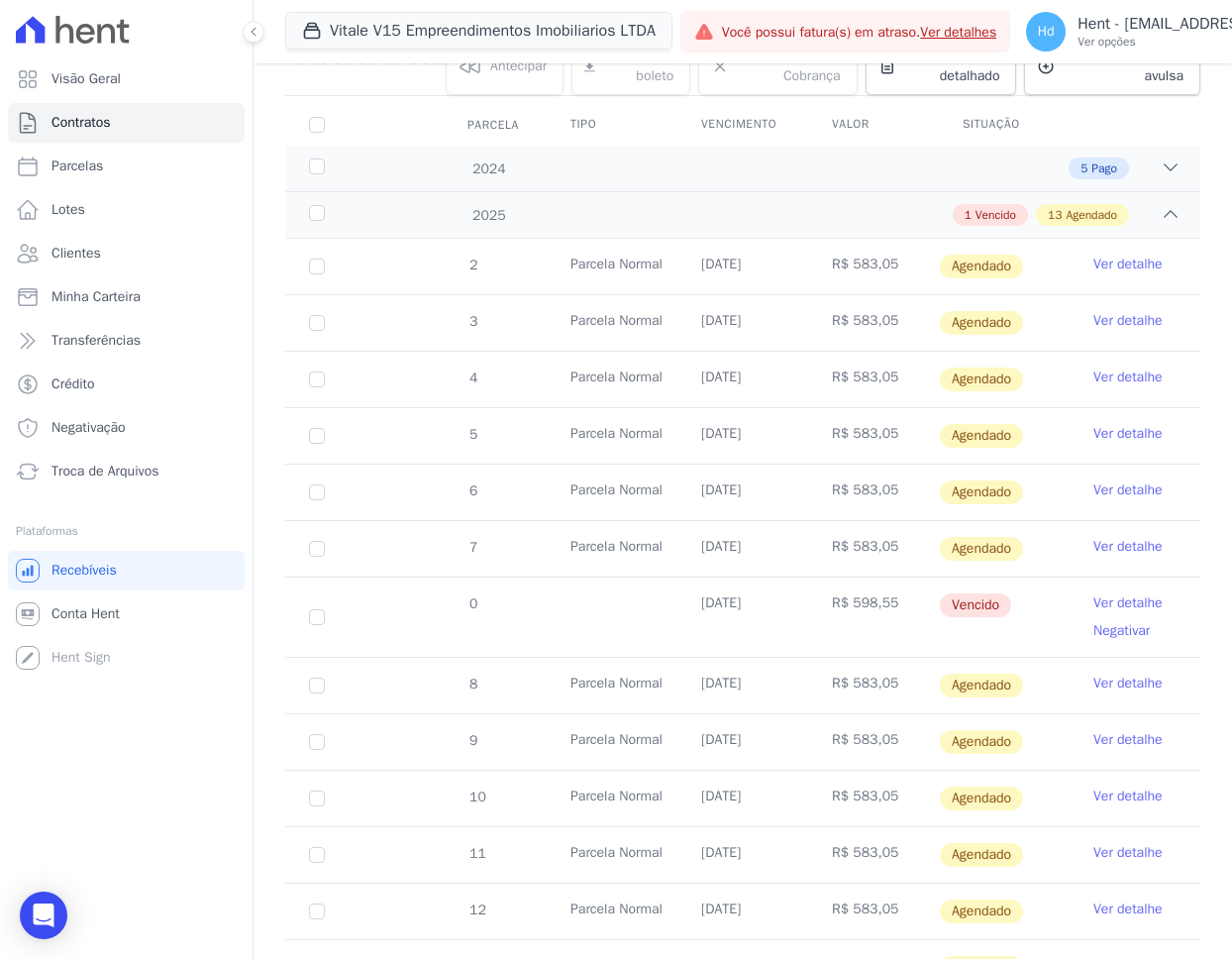 scroll, scrollTop: 300, scrollLeft: 0, axis: vertical 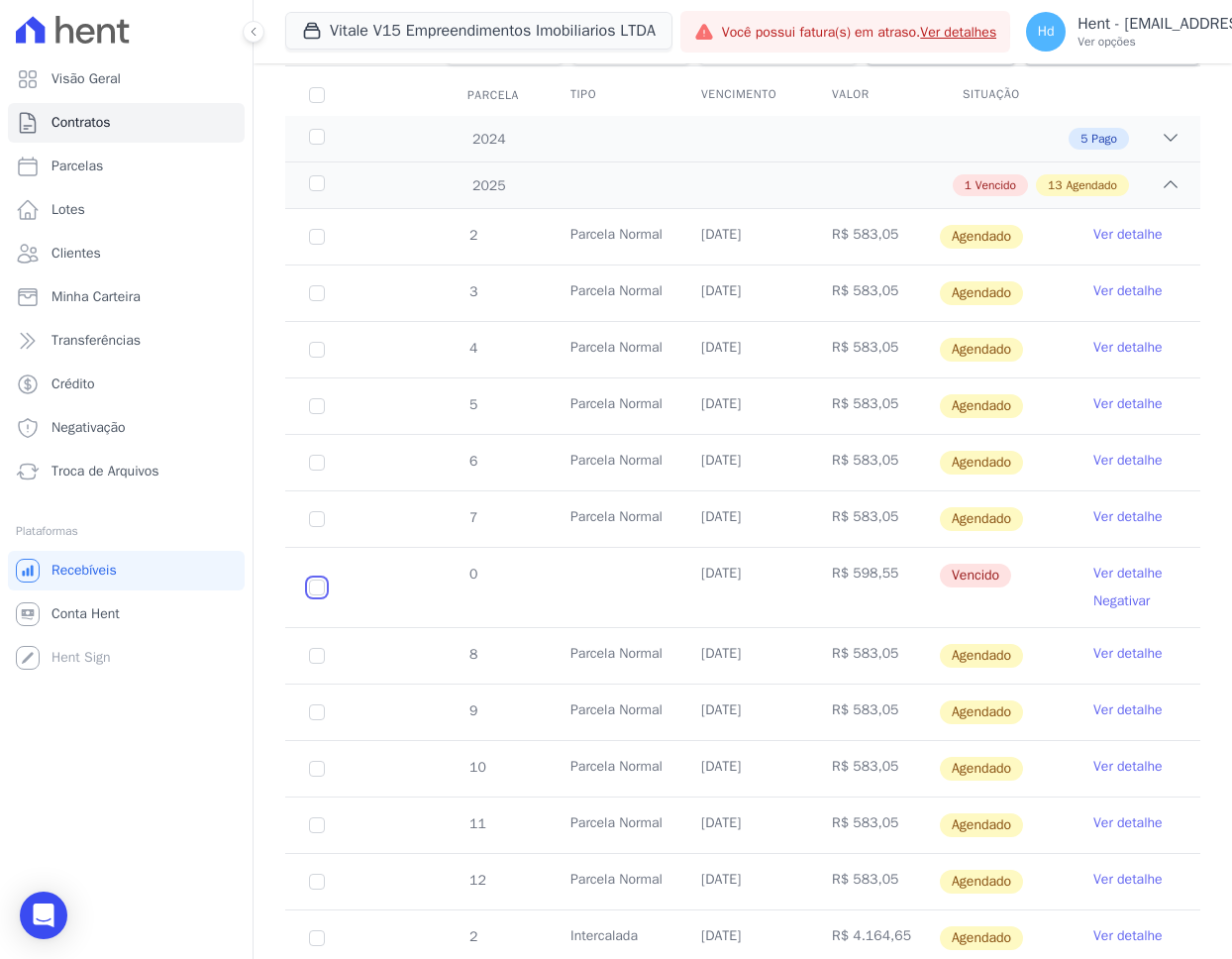 click at bounding box center [317, 587] 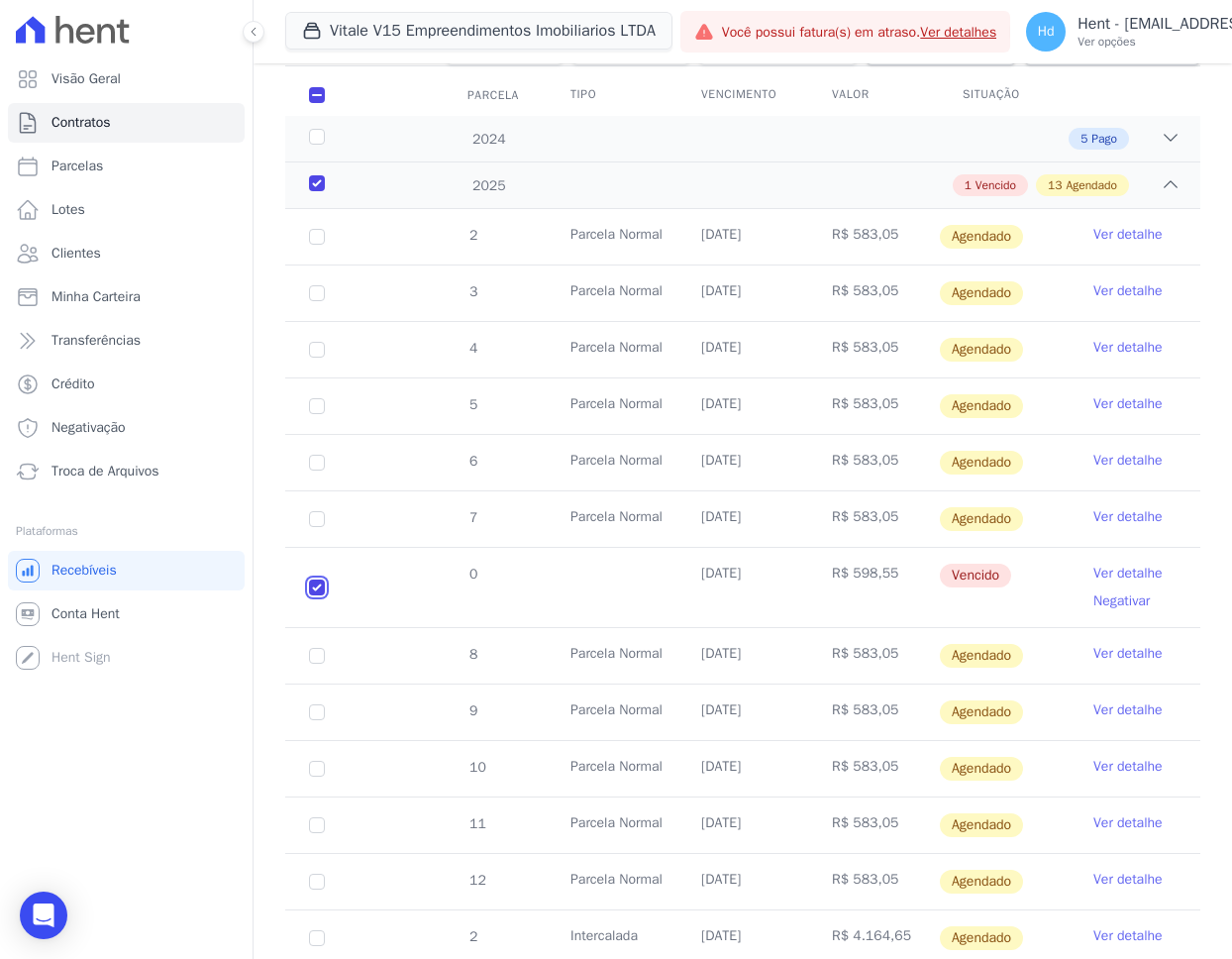checkbox on "true" 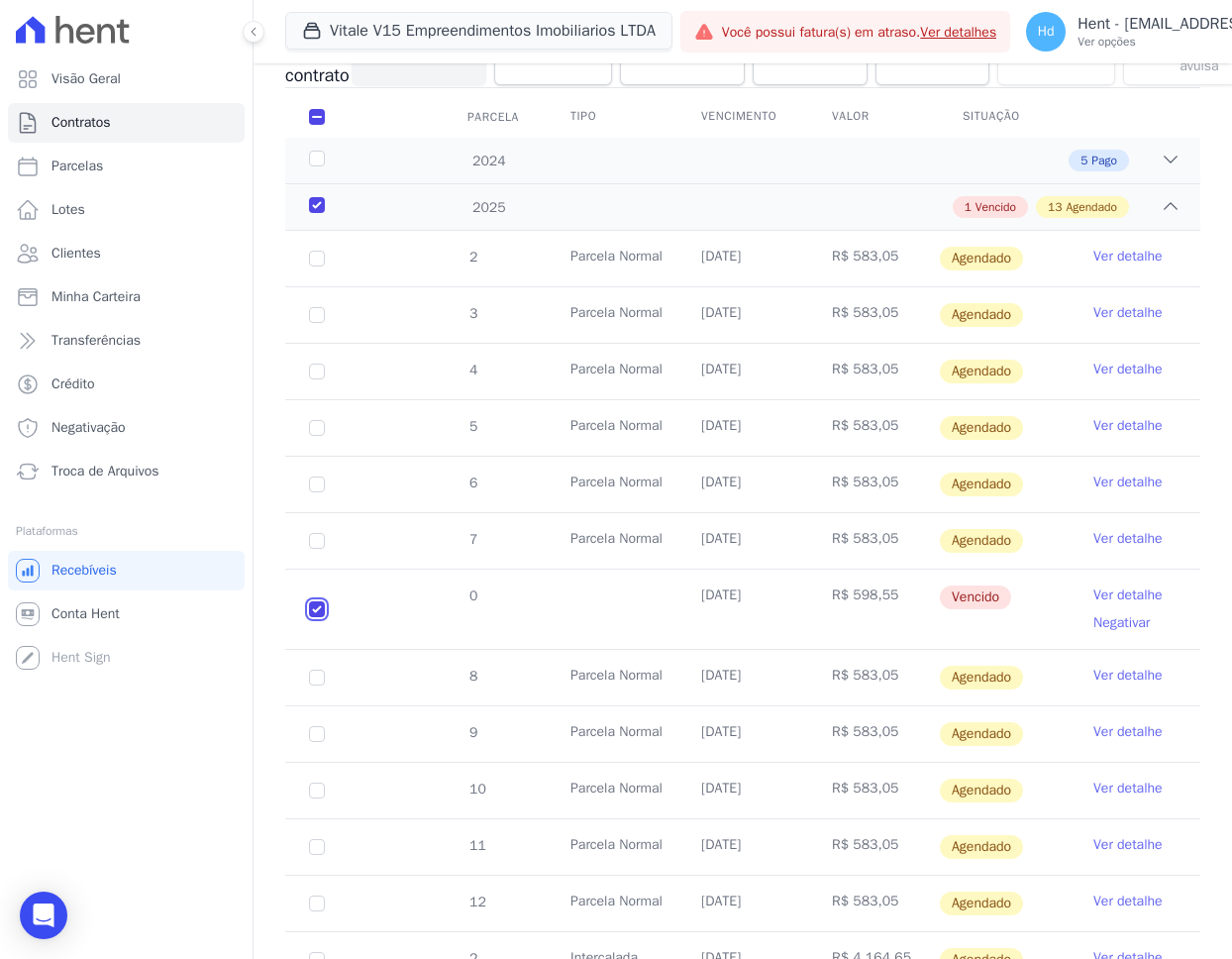 scroll, scrollTop: 139, scrollLeft: 0, axis: vertical 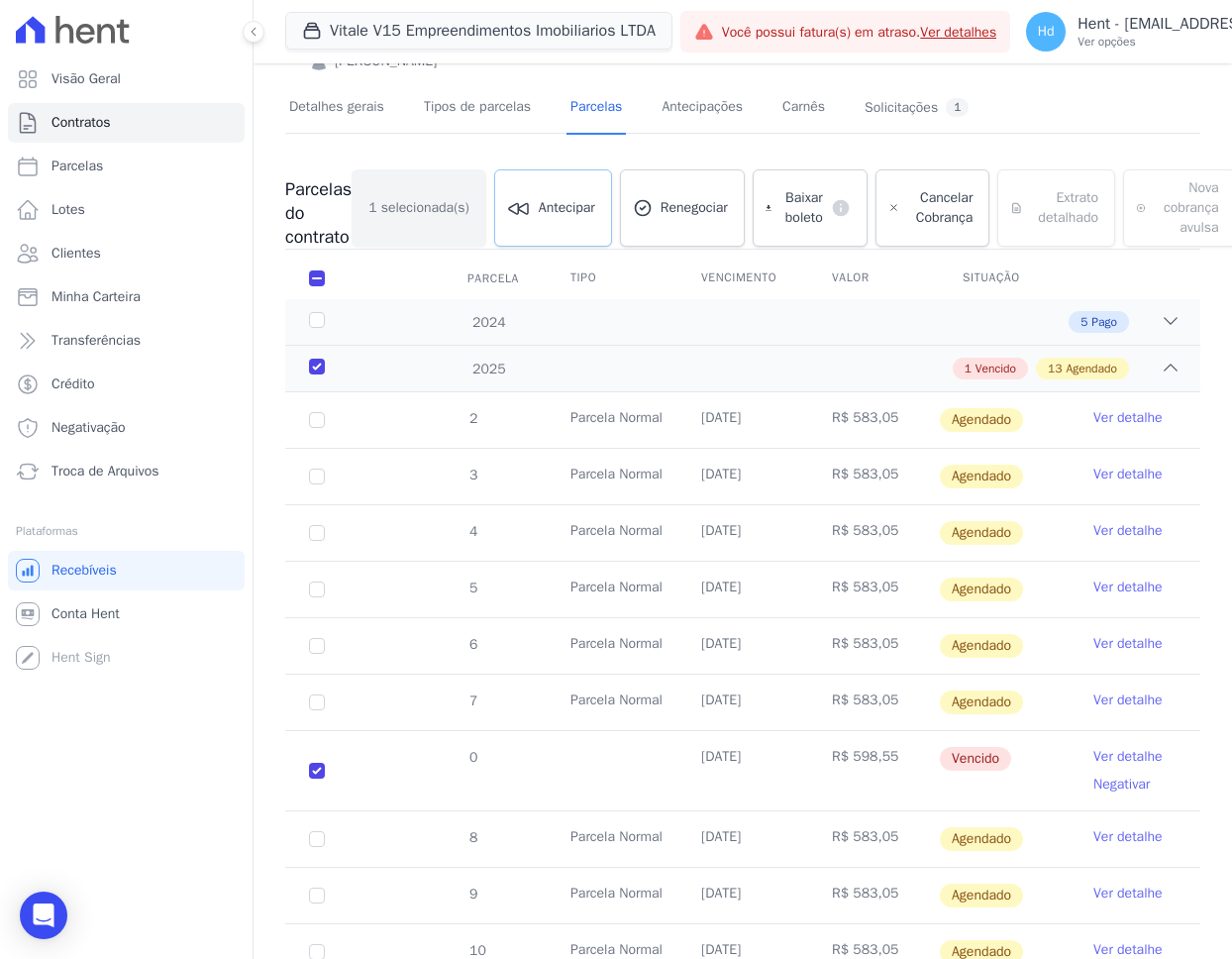 click on "Antecipar" at bounding box center (566, 208) 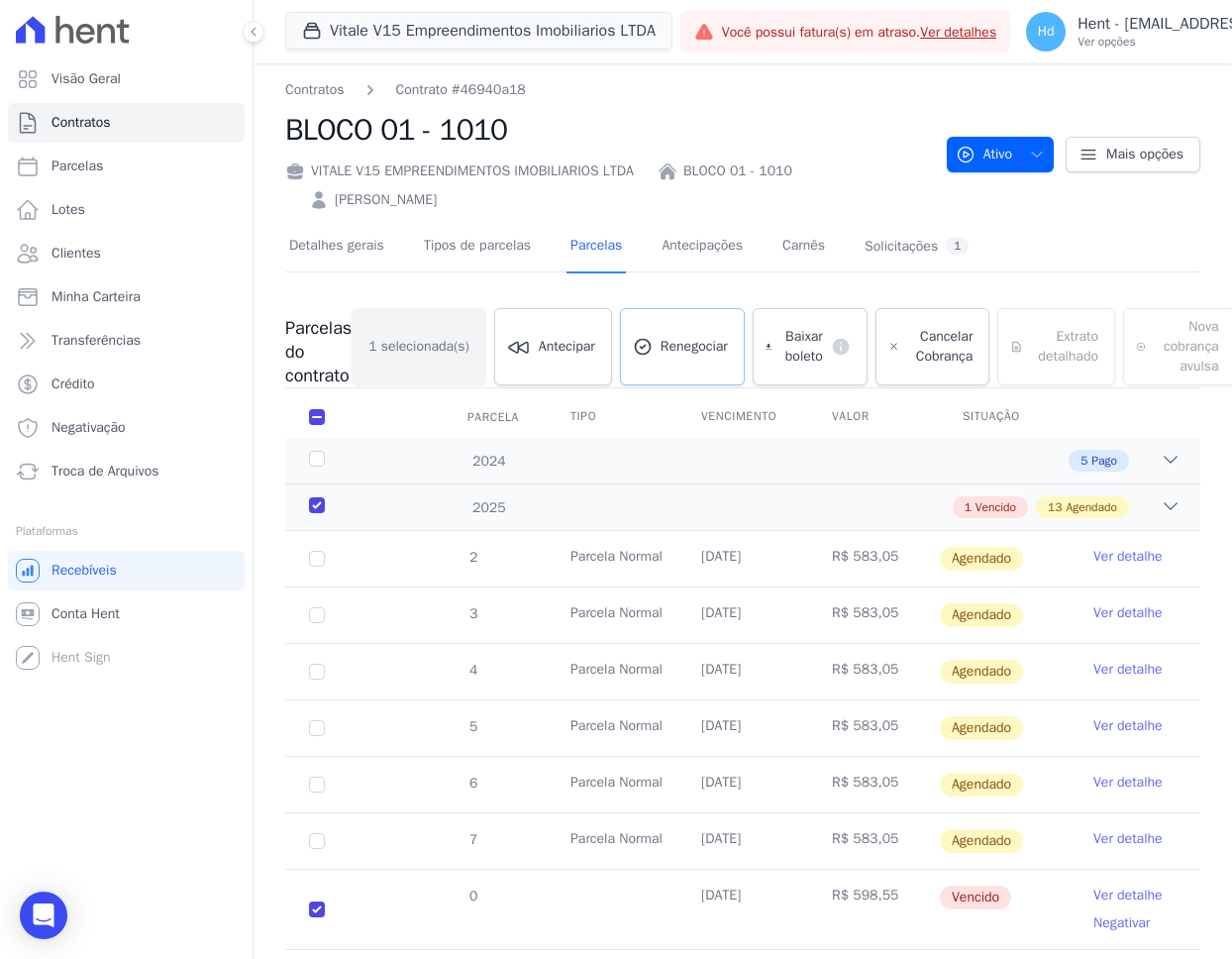 click on "Renegociar" at bounding box center (682, 347) 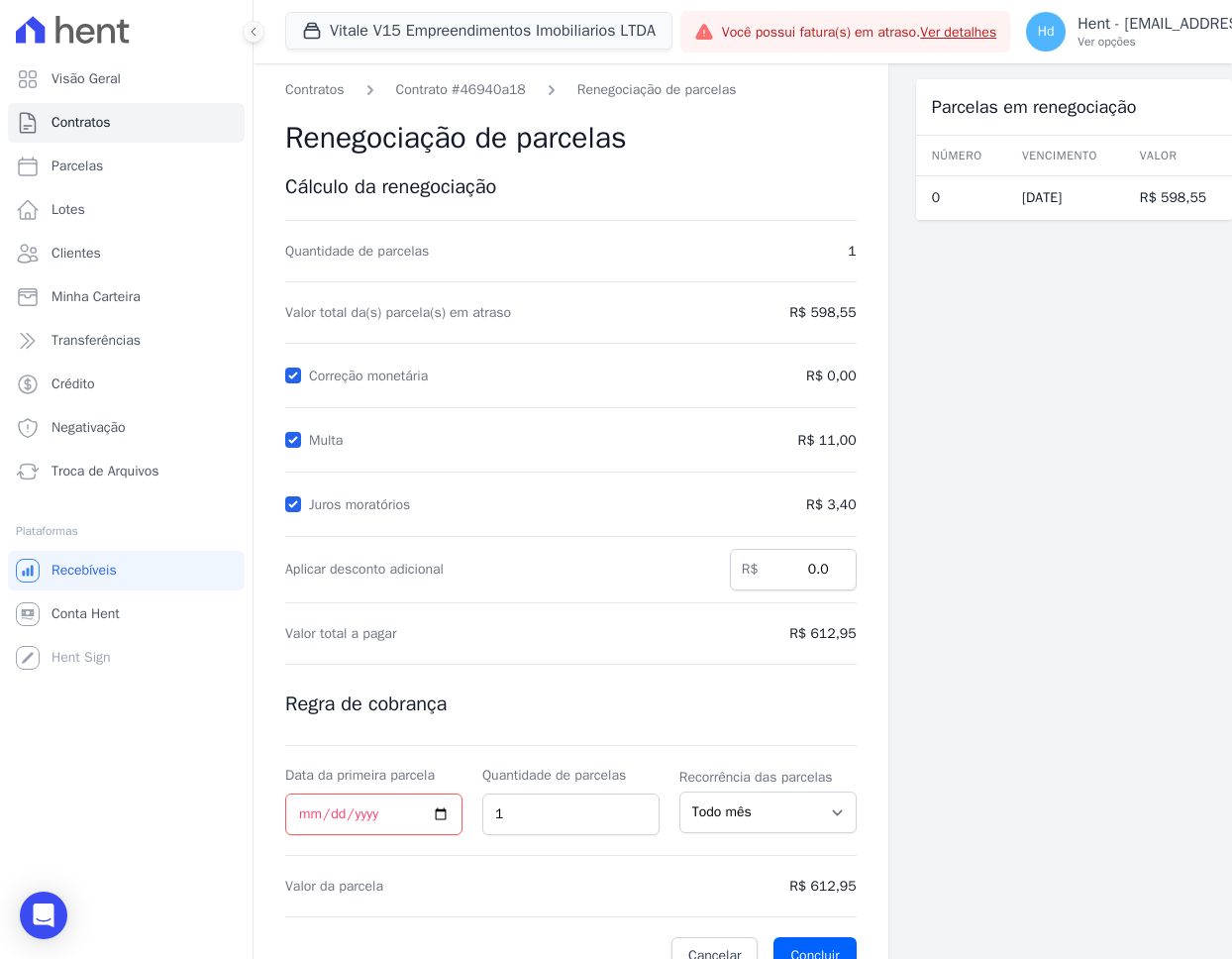 click on "Cálculo da renegociação
Quantidade de parcelas
1
Valor total da(s) parcela(s) em atraso
R$ 598,55
Correção monetária
R$ 0,00
[GEOGRAPHIC_DATA]
R$ 11,00
Juros moratórios
R$ 3,40" at bounding box center (570, 575) 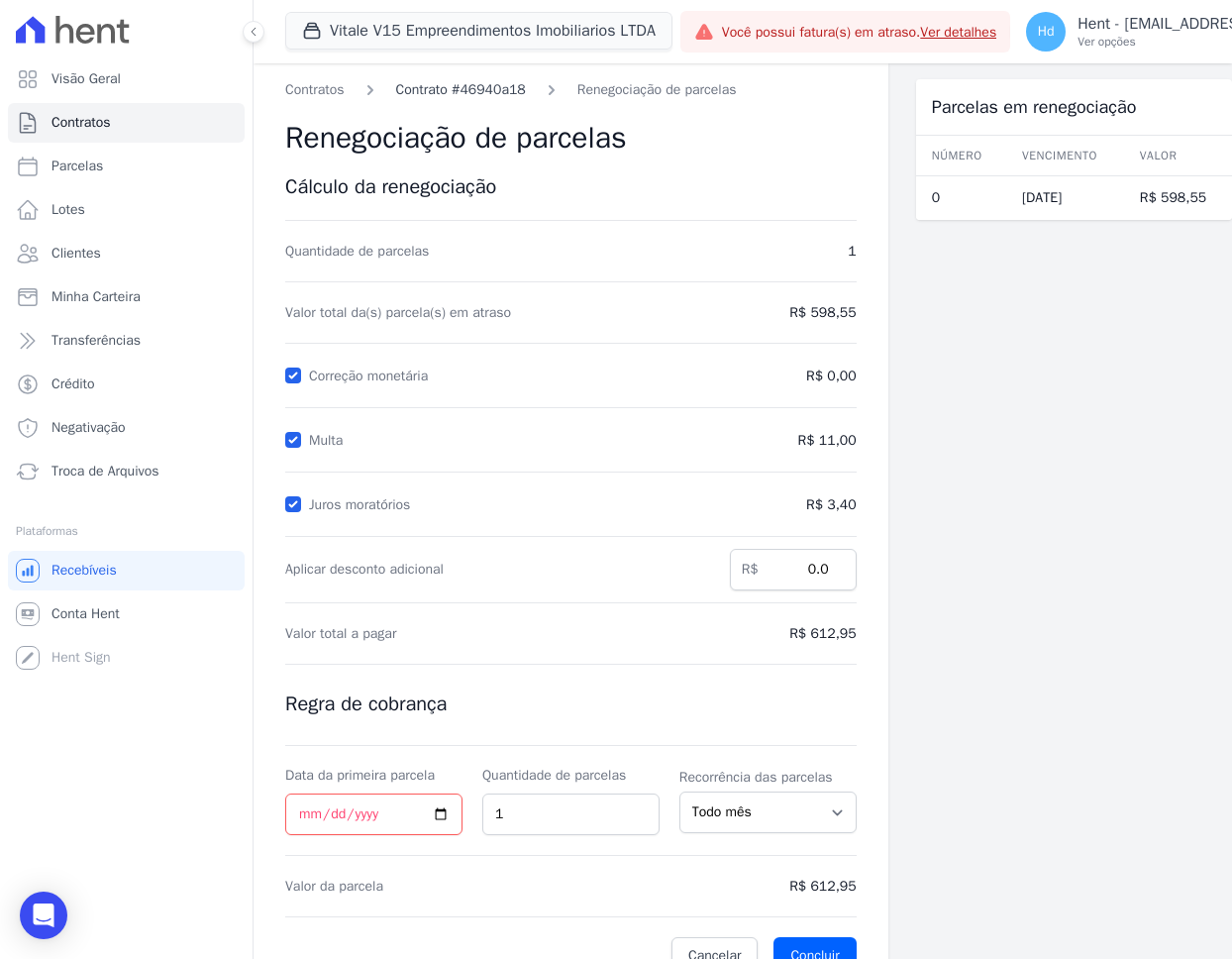 click on "Contrato
#46940a18" at bounding box center (461, 89) 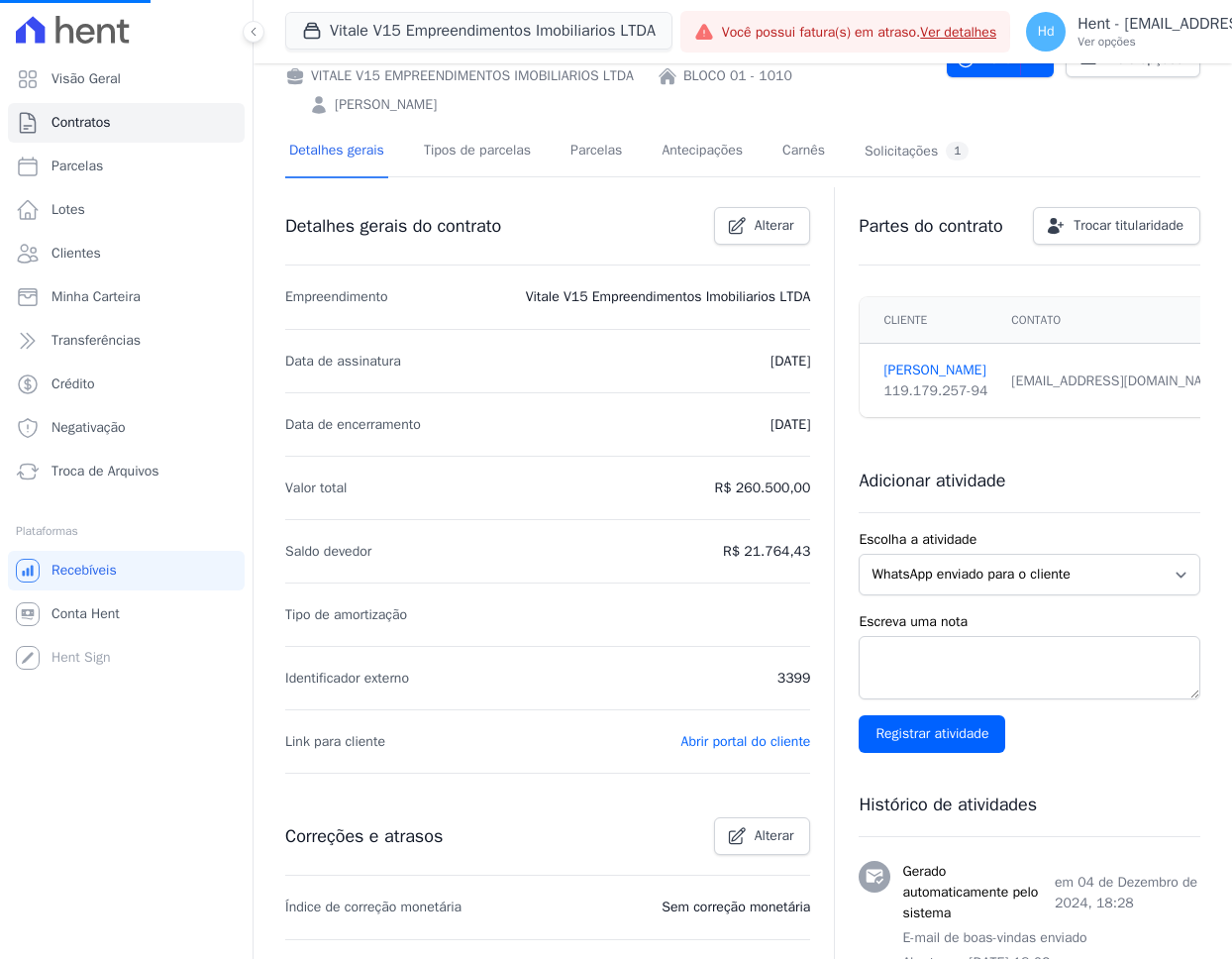 scroll, scrollTop: 185, scrollLeft: 0, axis: vertical 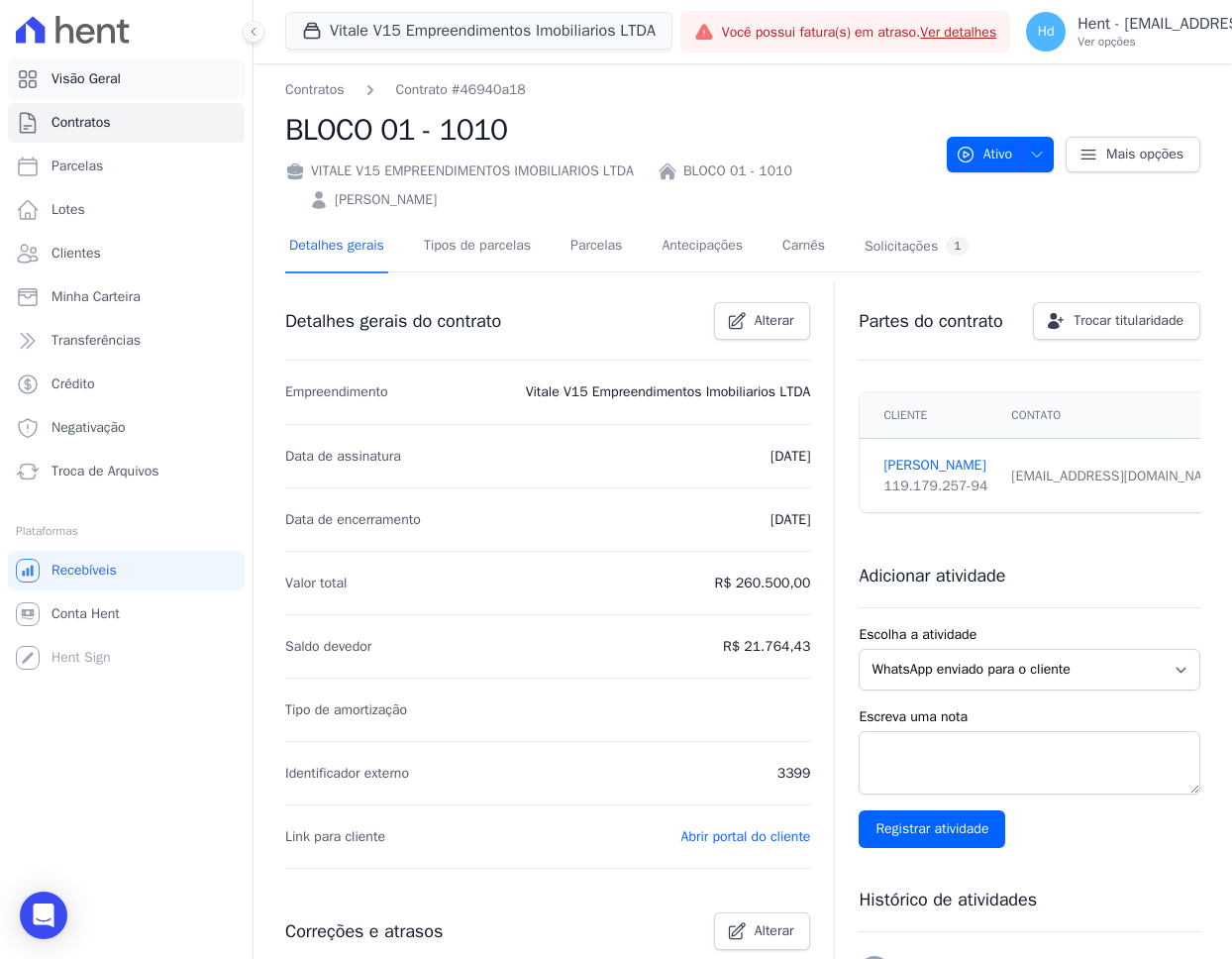 click on "Visão Geral" at bounding box center (126, 79) 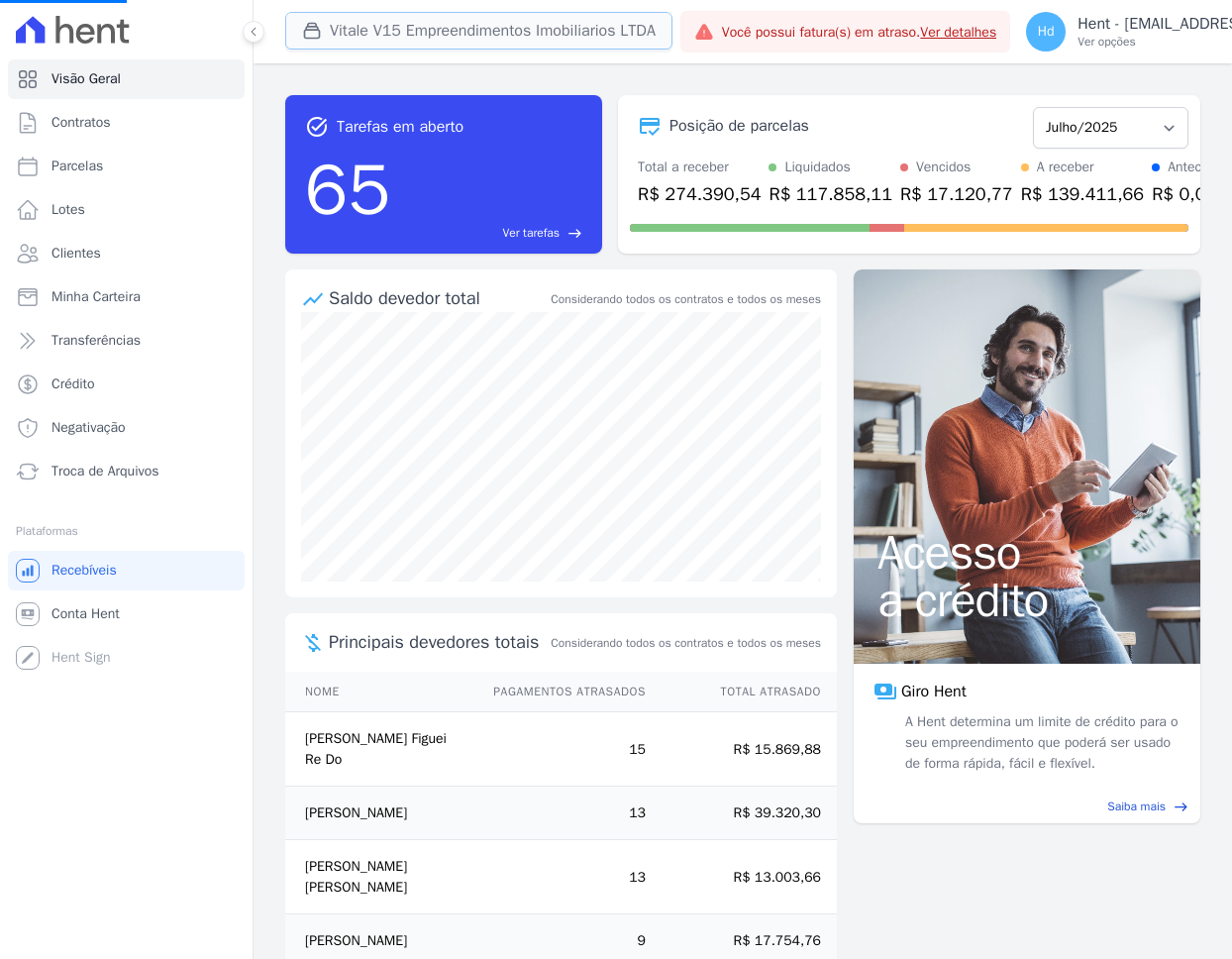 click on "Vitale V15 Empreendimentos Imobiliarios LTDA" at bounding box center (478, 31) 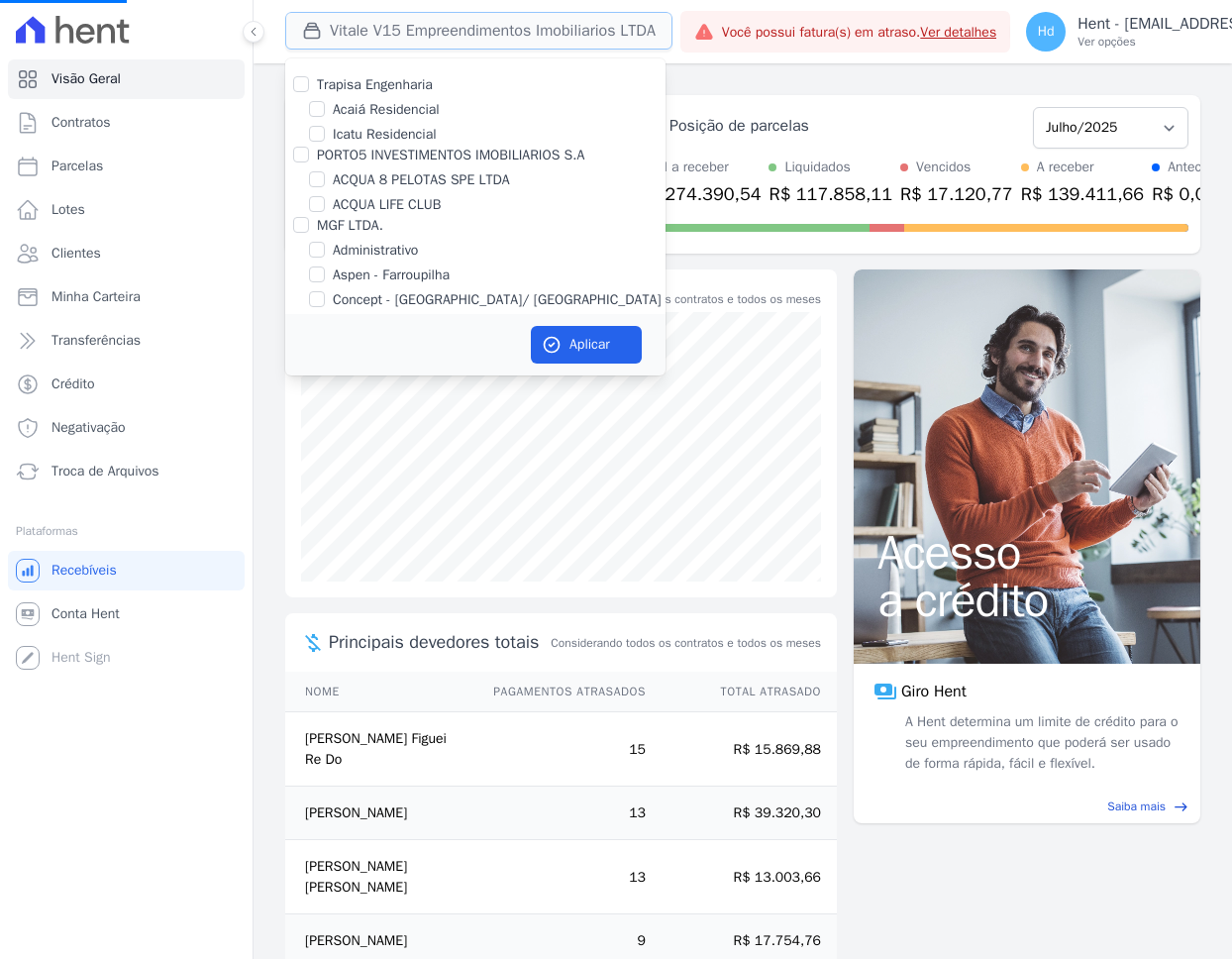 type 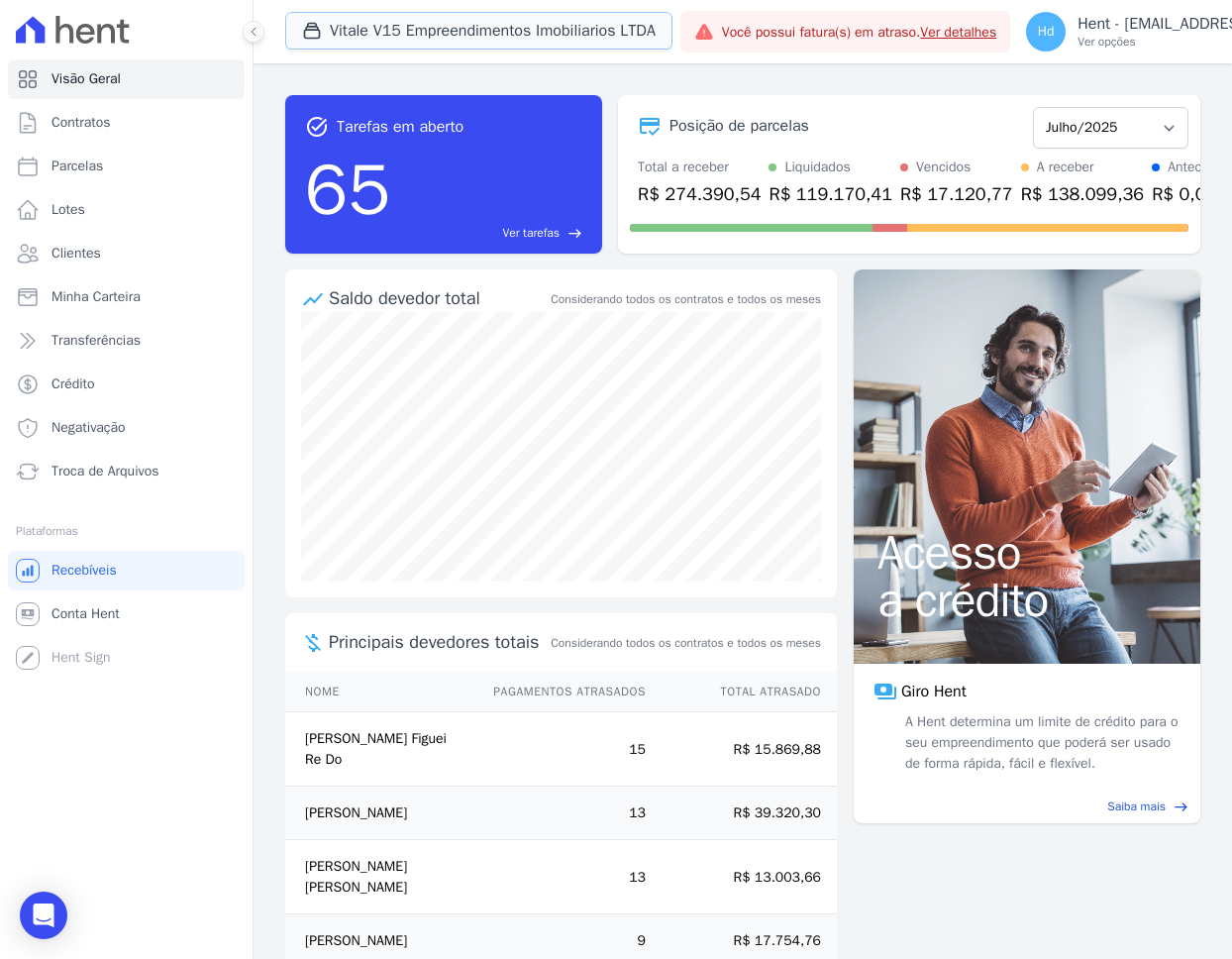 click on "Vitale V15 Empreendimentos Imobiliarios LTDA" at bounding box center (478, 31) 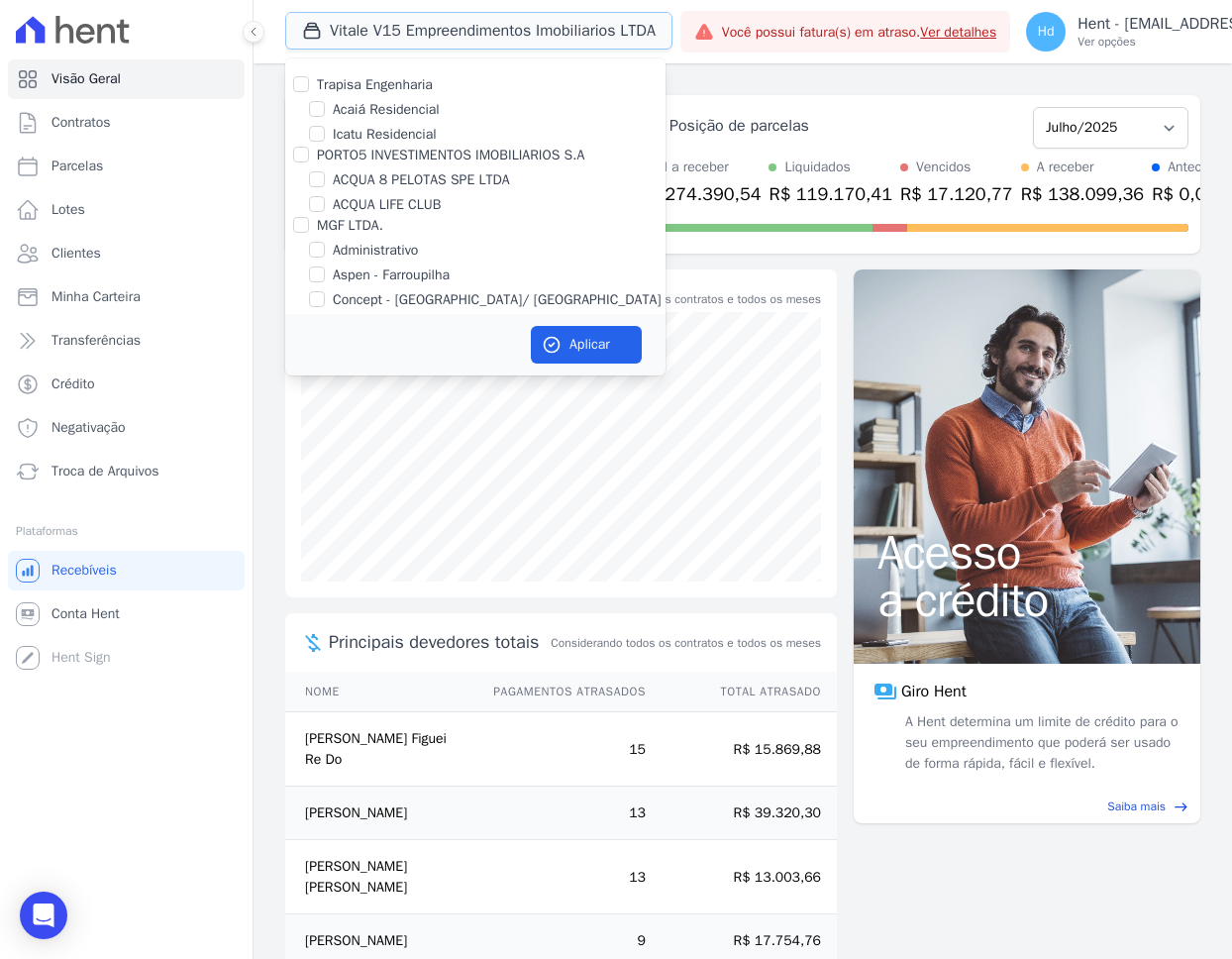 type 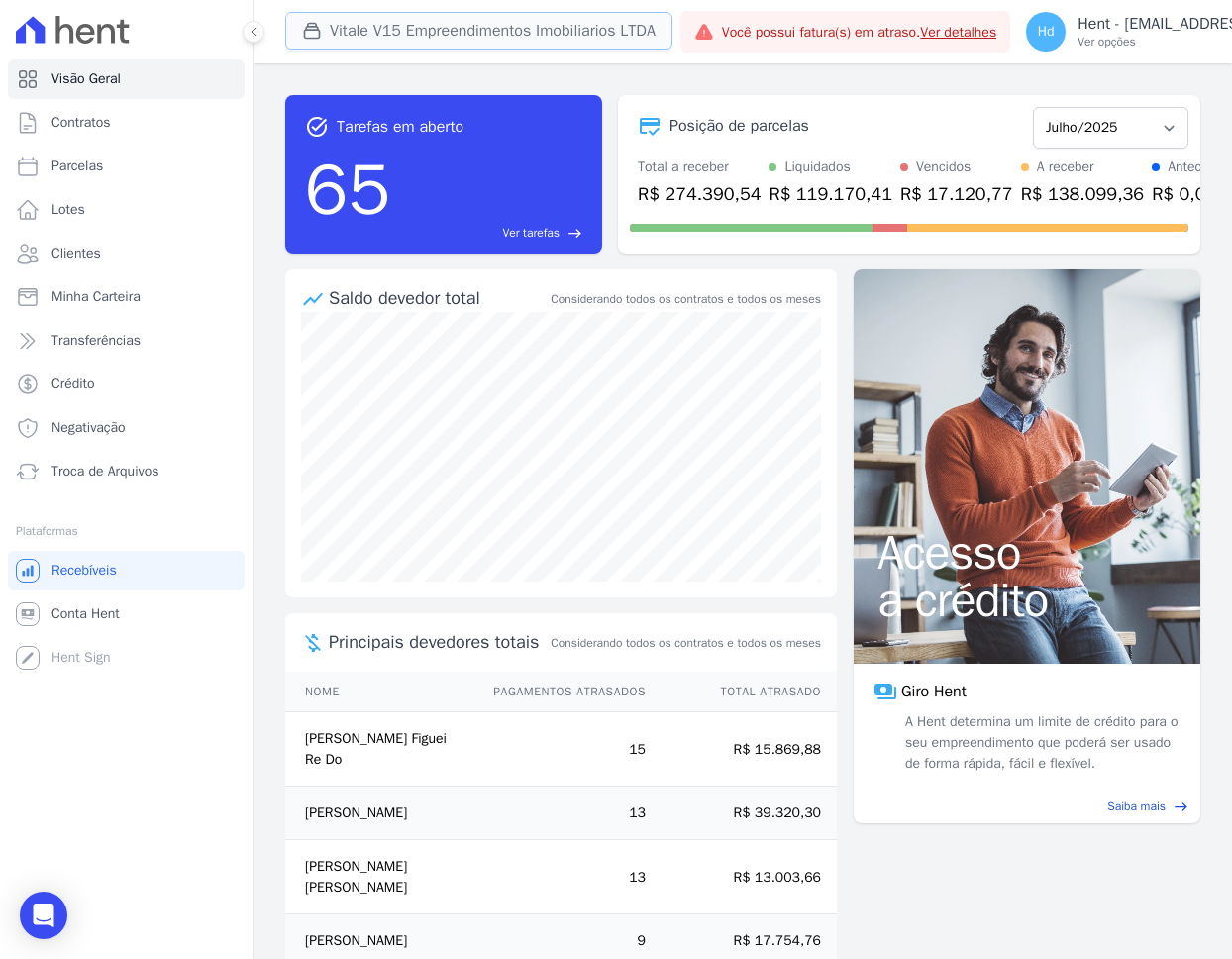 click on "Vitale V15 Empreendimentos Imobiliarios LTDA" at bounding box center [478, 31] 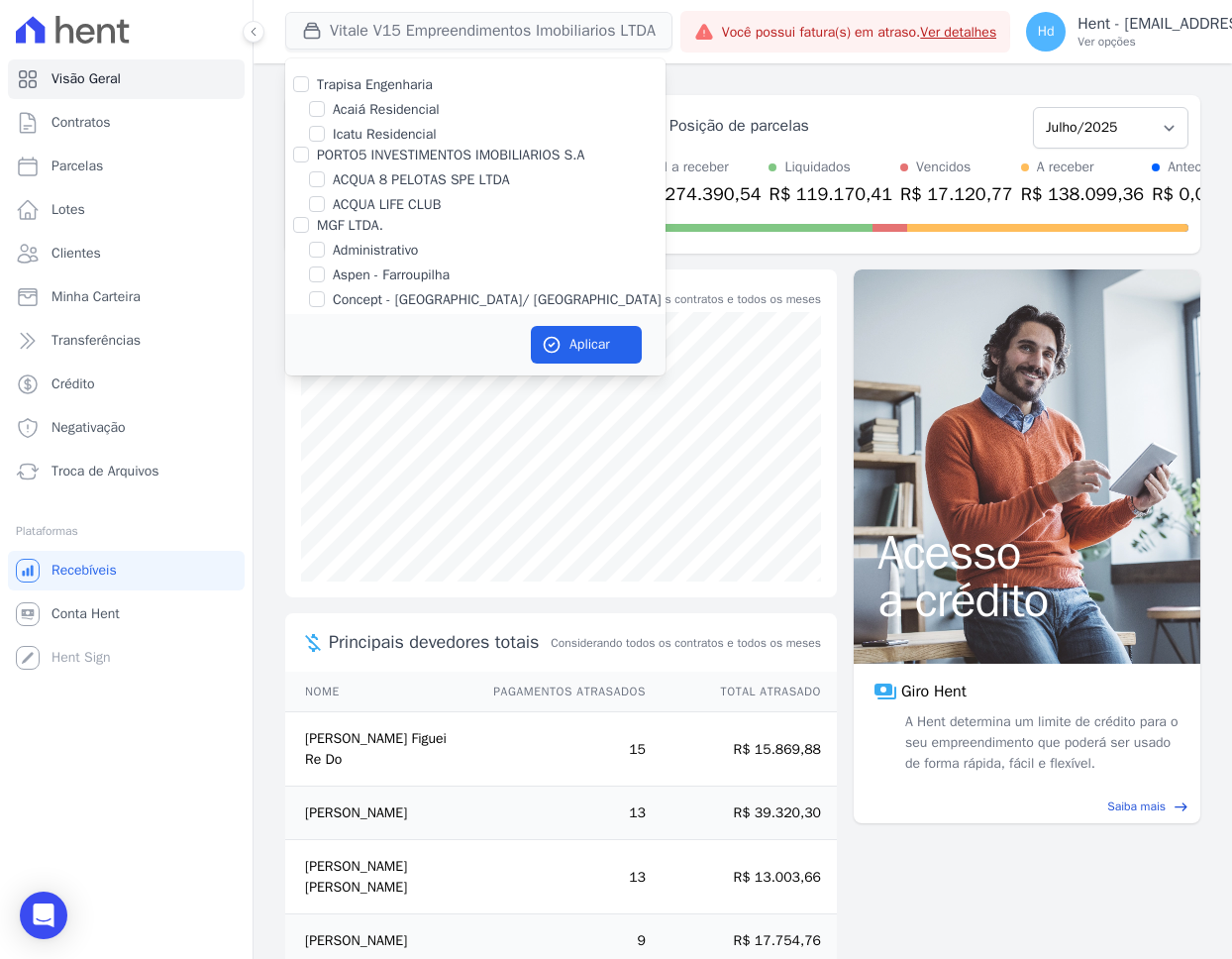 scroll, scrollTop: 1955, scrollLeft: 0, axis: vertical 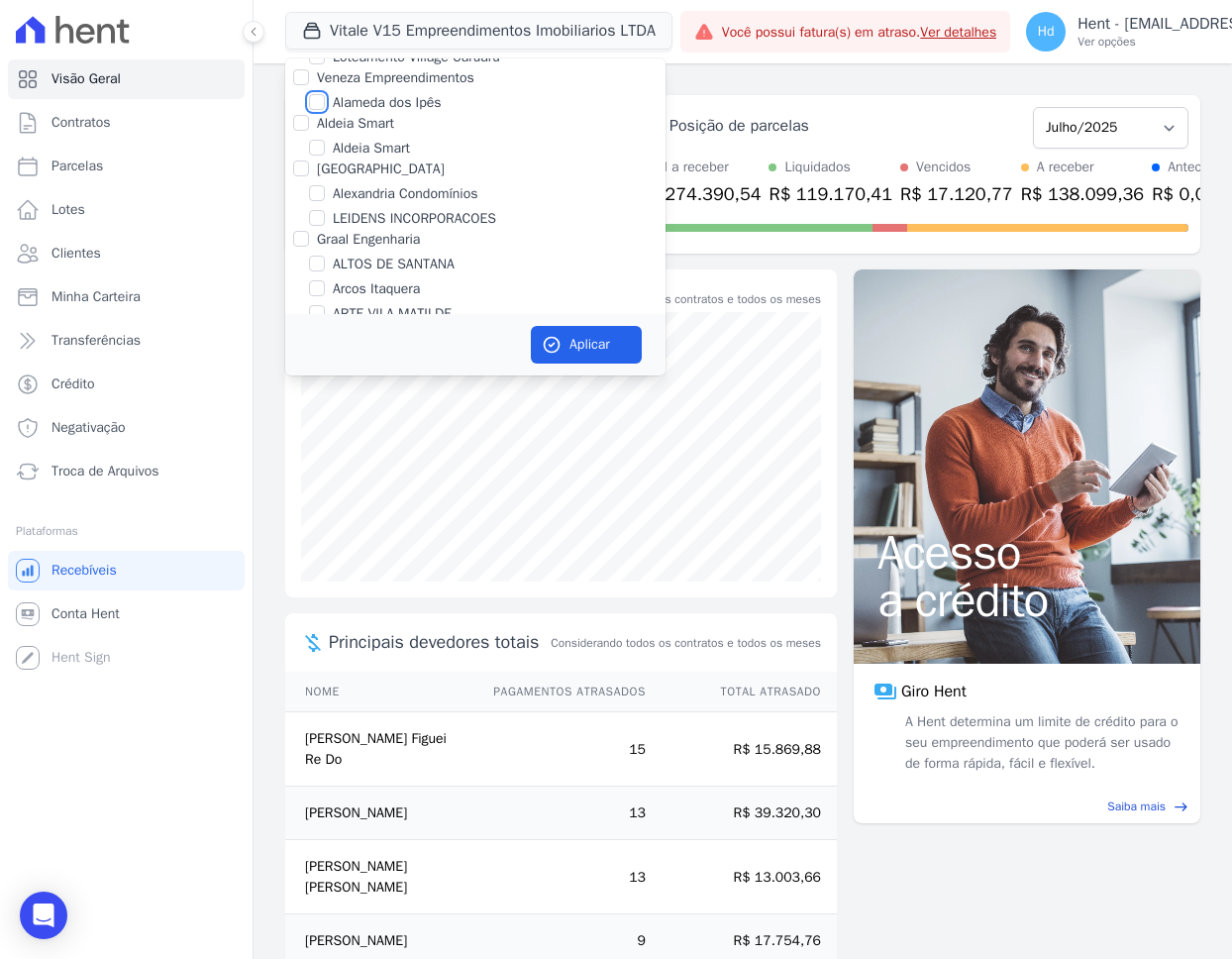 click on "Alameda dos Ipês" at bounding box center (317, 102) 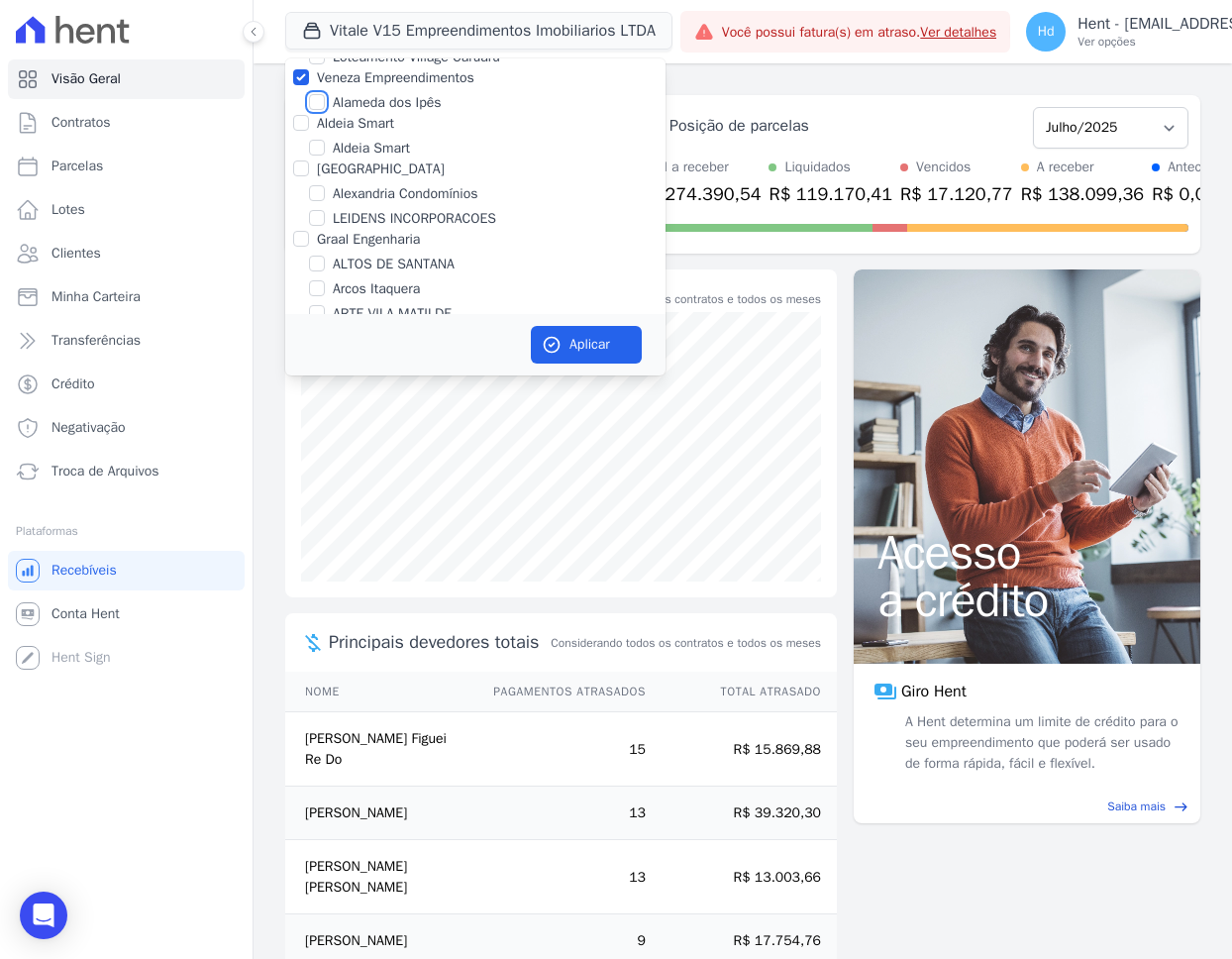 checkbox on "true" 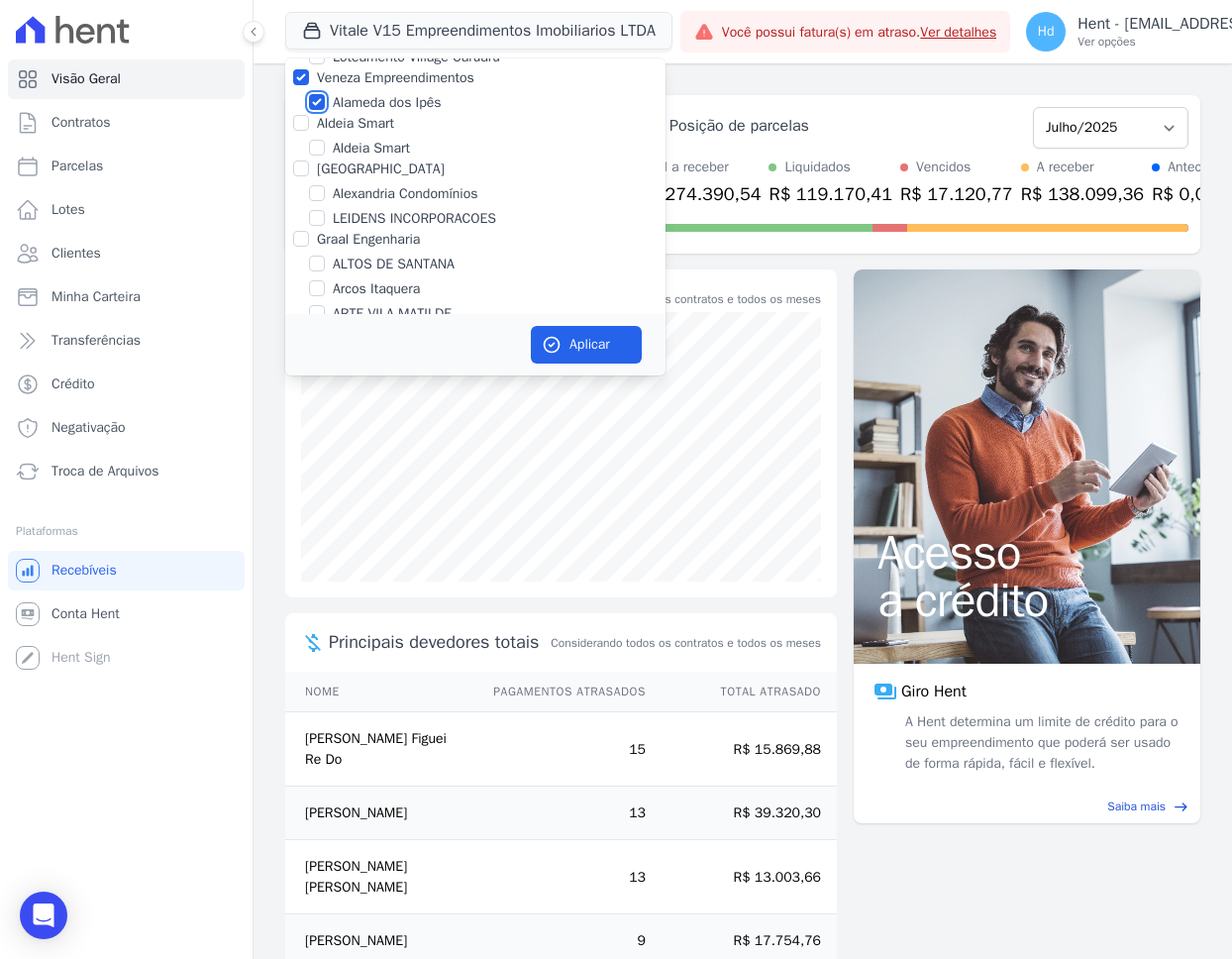checkbox on "true" 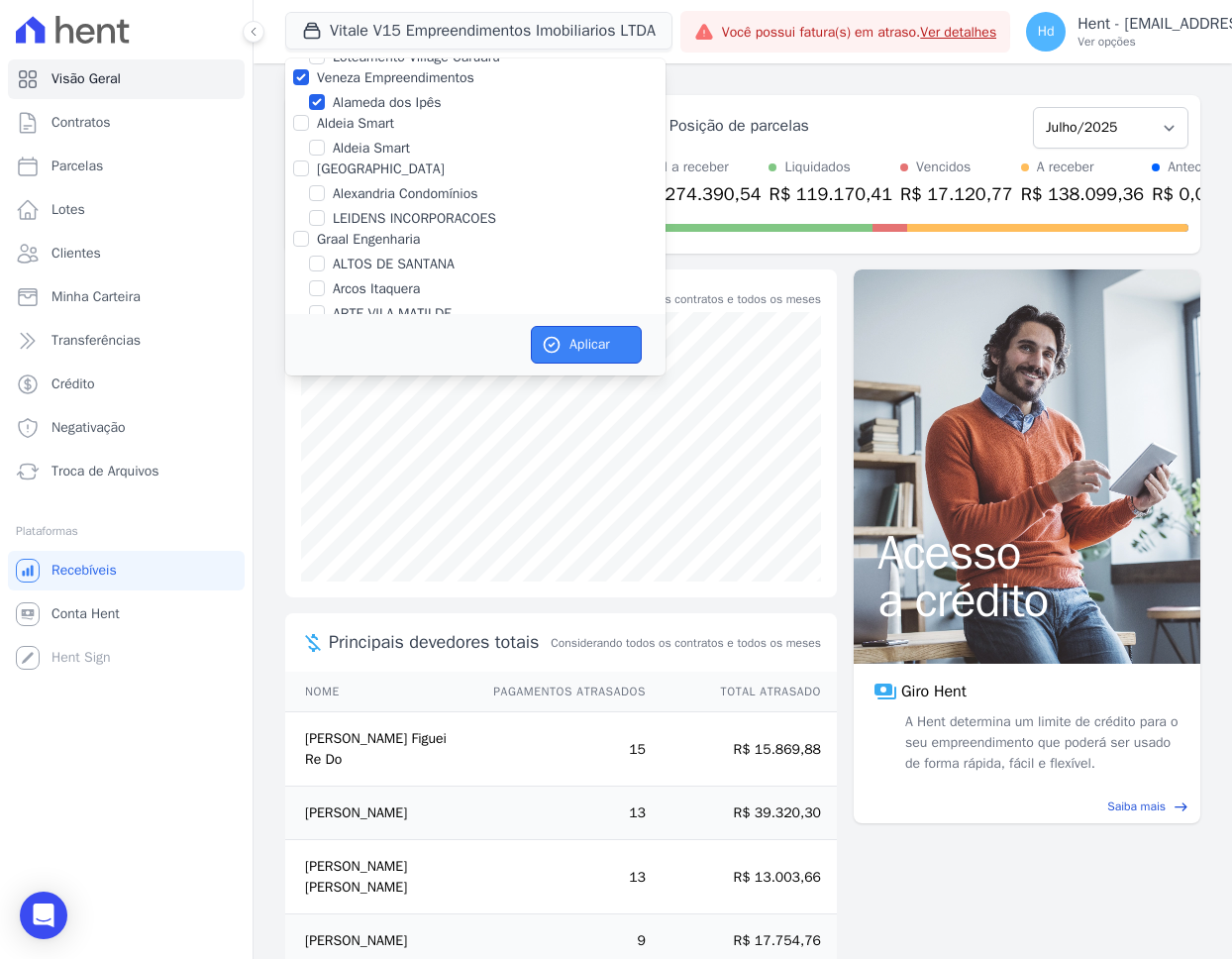 click on "Aplicar" at bounding box center (586, 345) 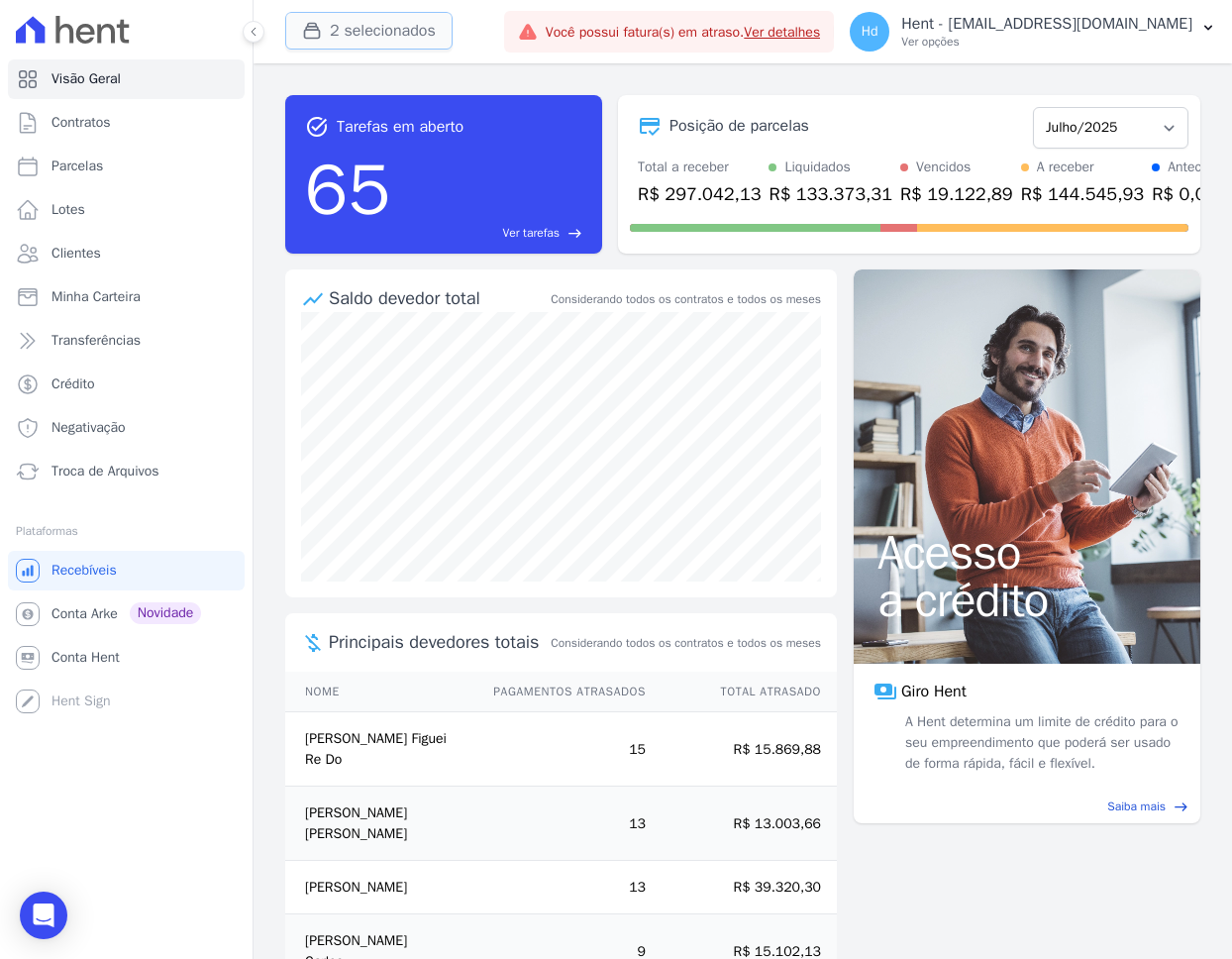click on "2 selecionados" at bounding box center [368, 31] 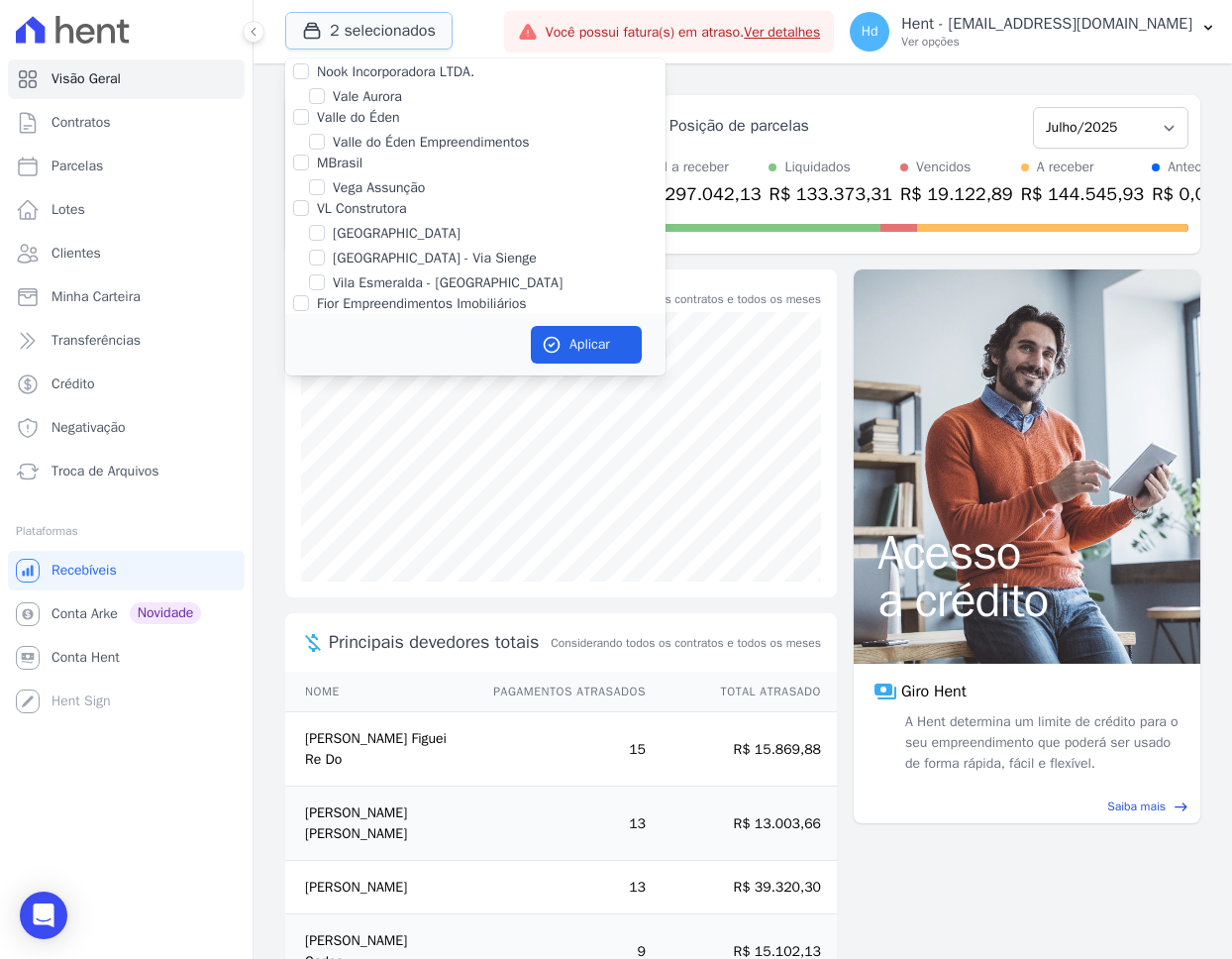 scroll, scrollTop: 17632, scrollLeft: 0, axis: vertical 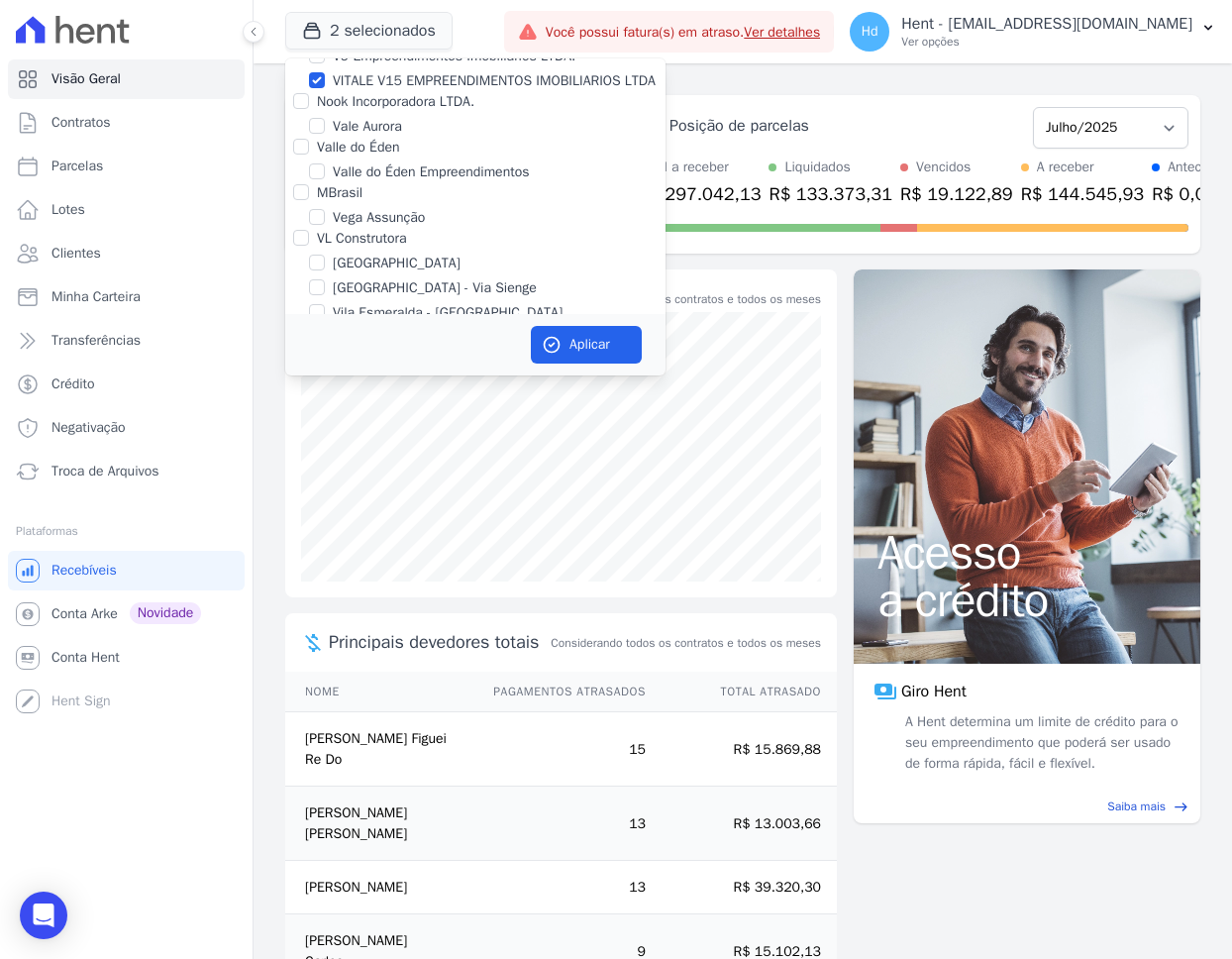 click on "VITALE V15 EMPREENDIMENTOS IMOBILIARIOS LTDA" at bounding box center [494, 80] 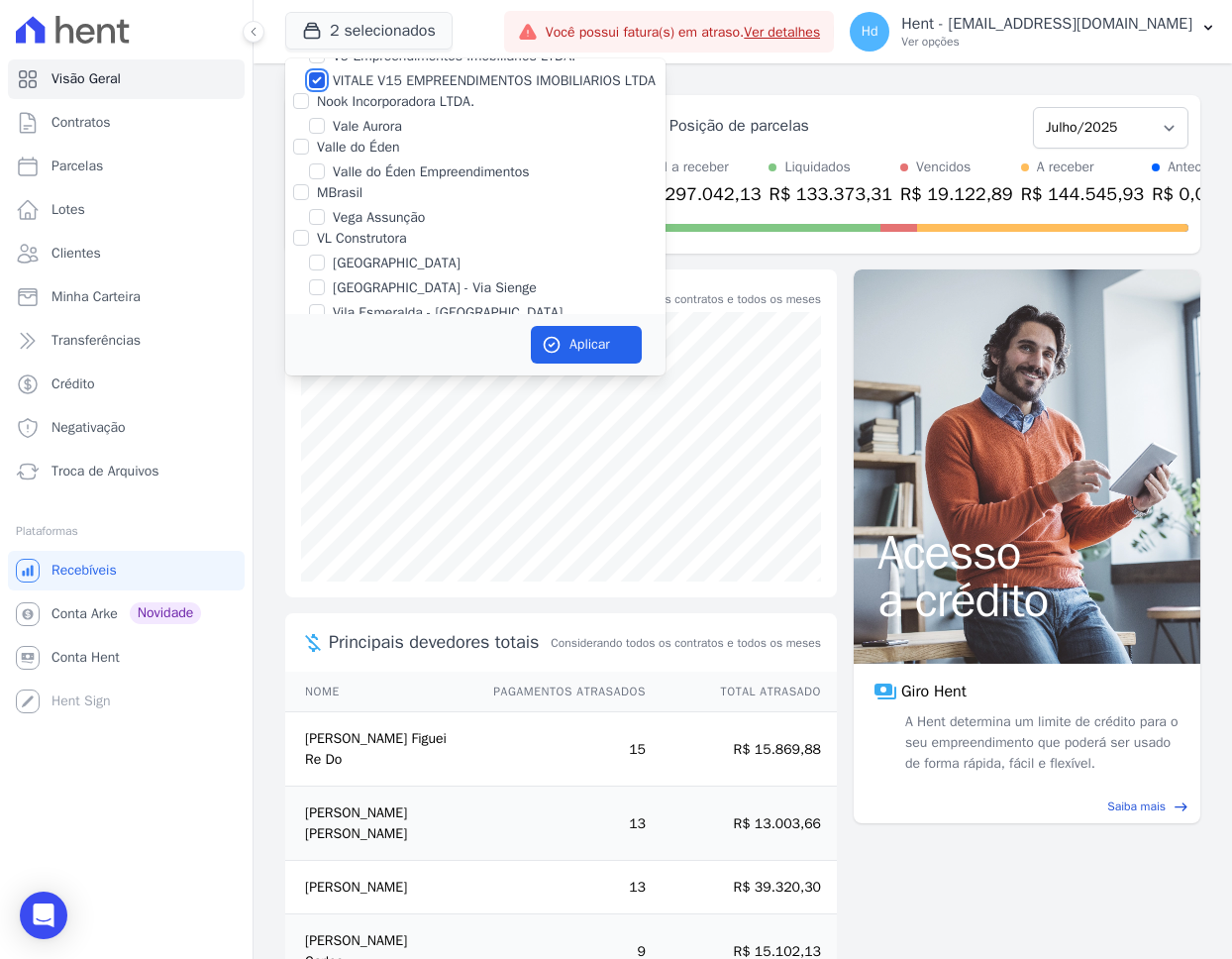 checkbox on "false" 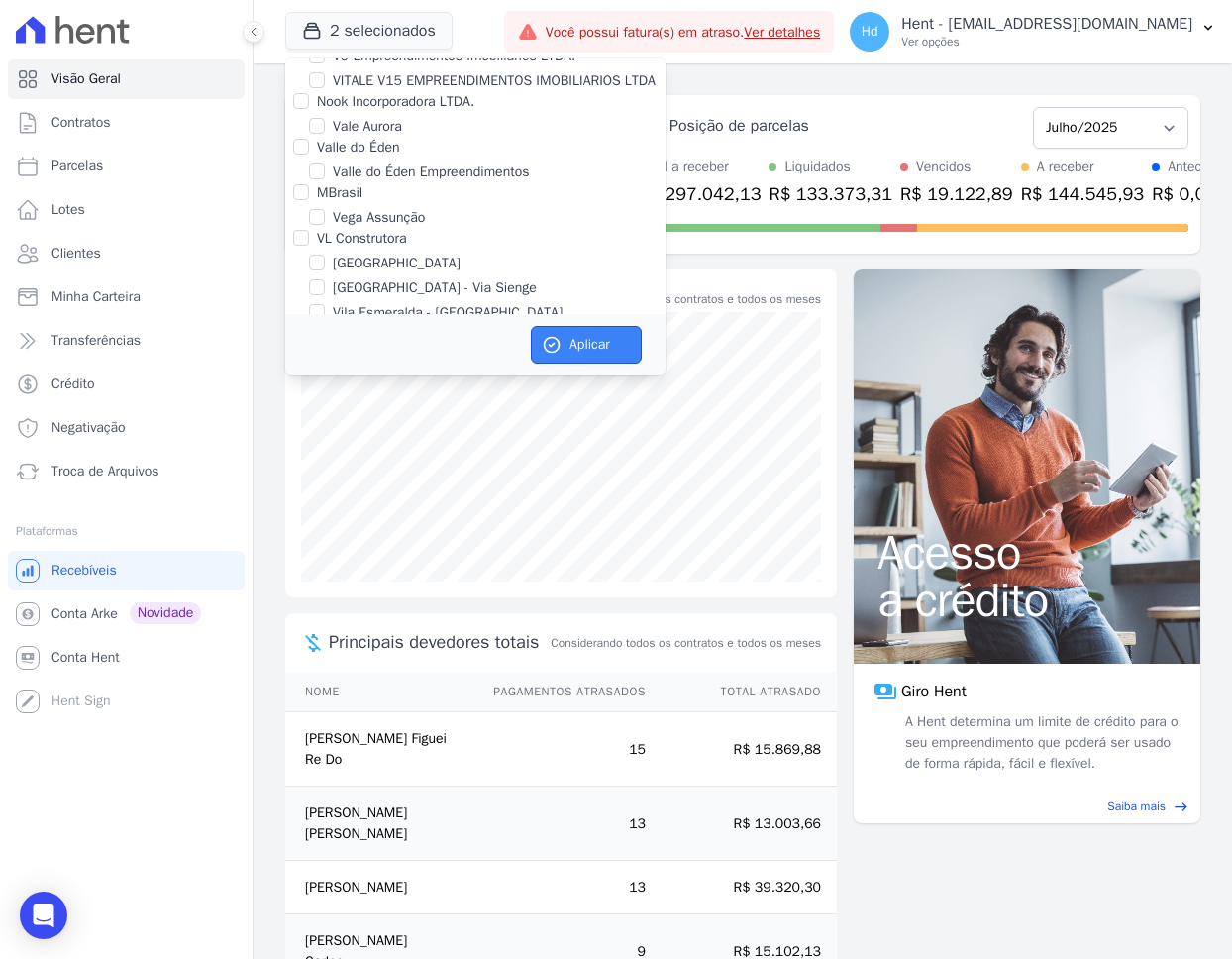 click on "Aplicar" at bounding box center [586, 345] 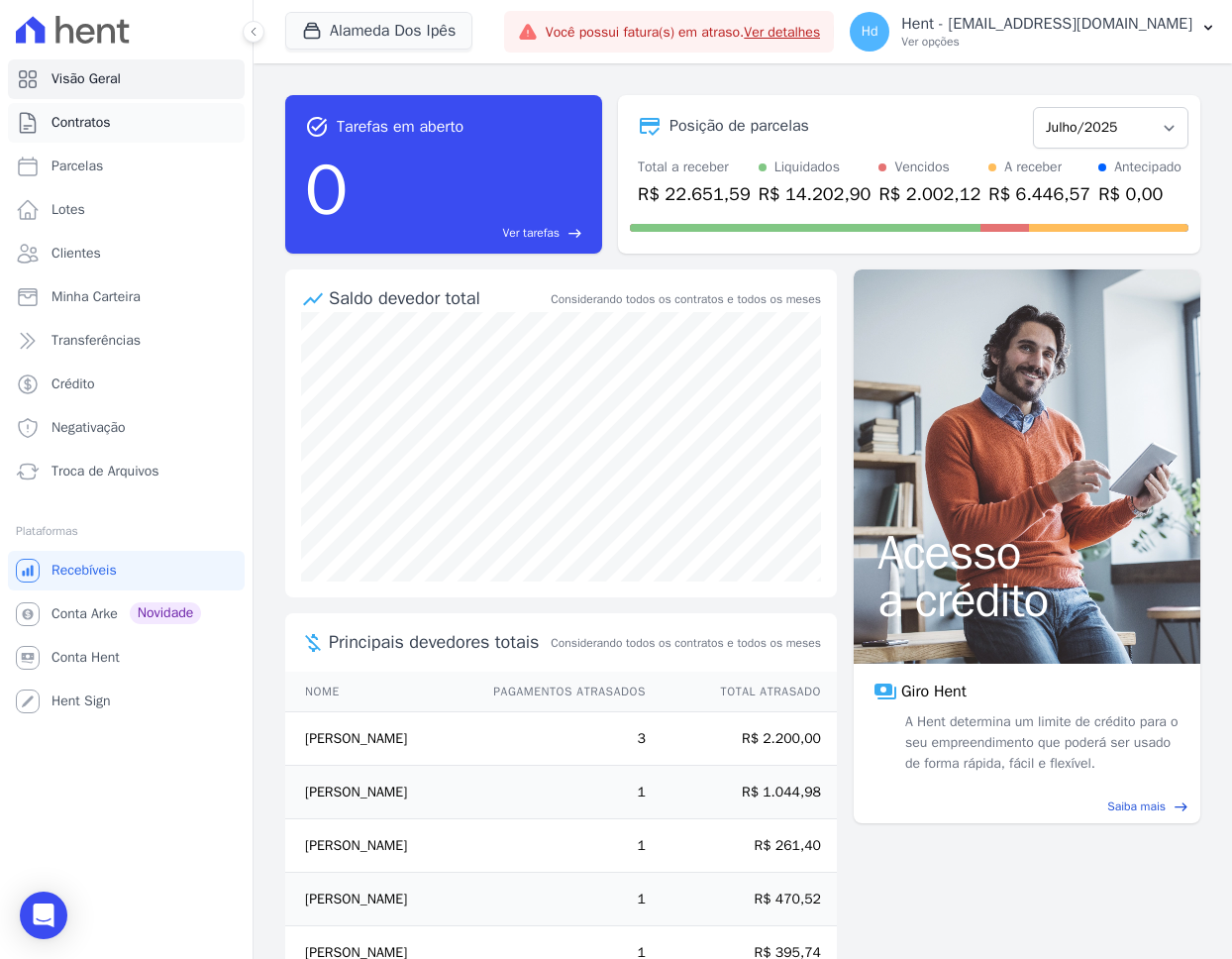 click on "Contratos" at bounding box center [126, 123] 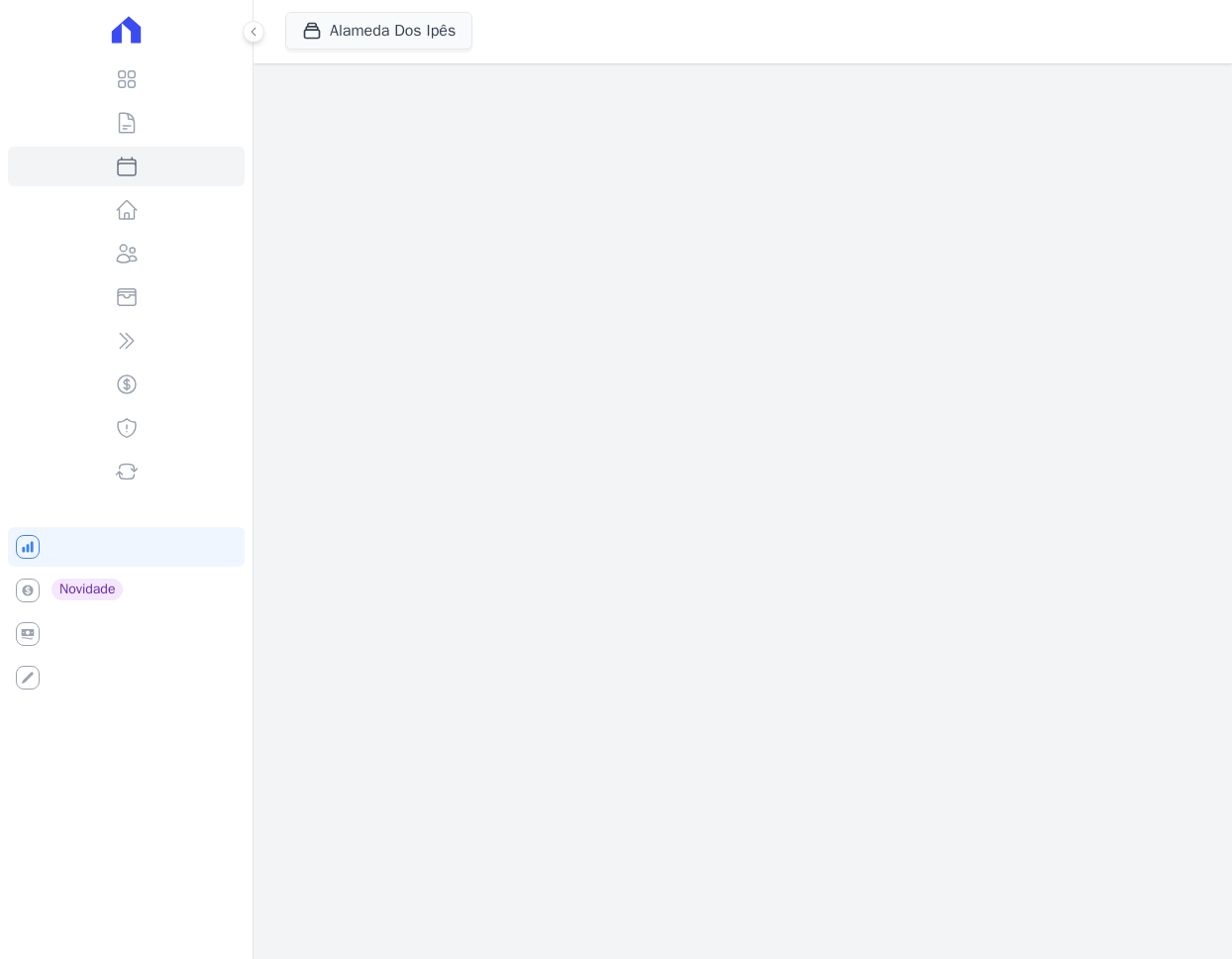 scroll, scrollTop: 0, scrollLeft: 0, axis: both 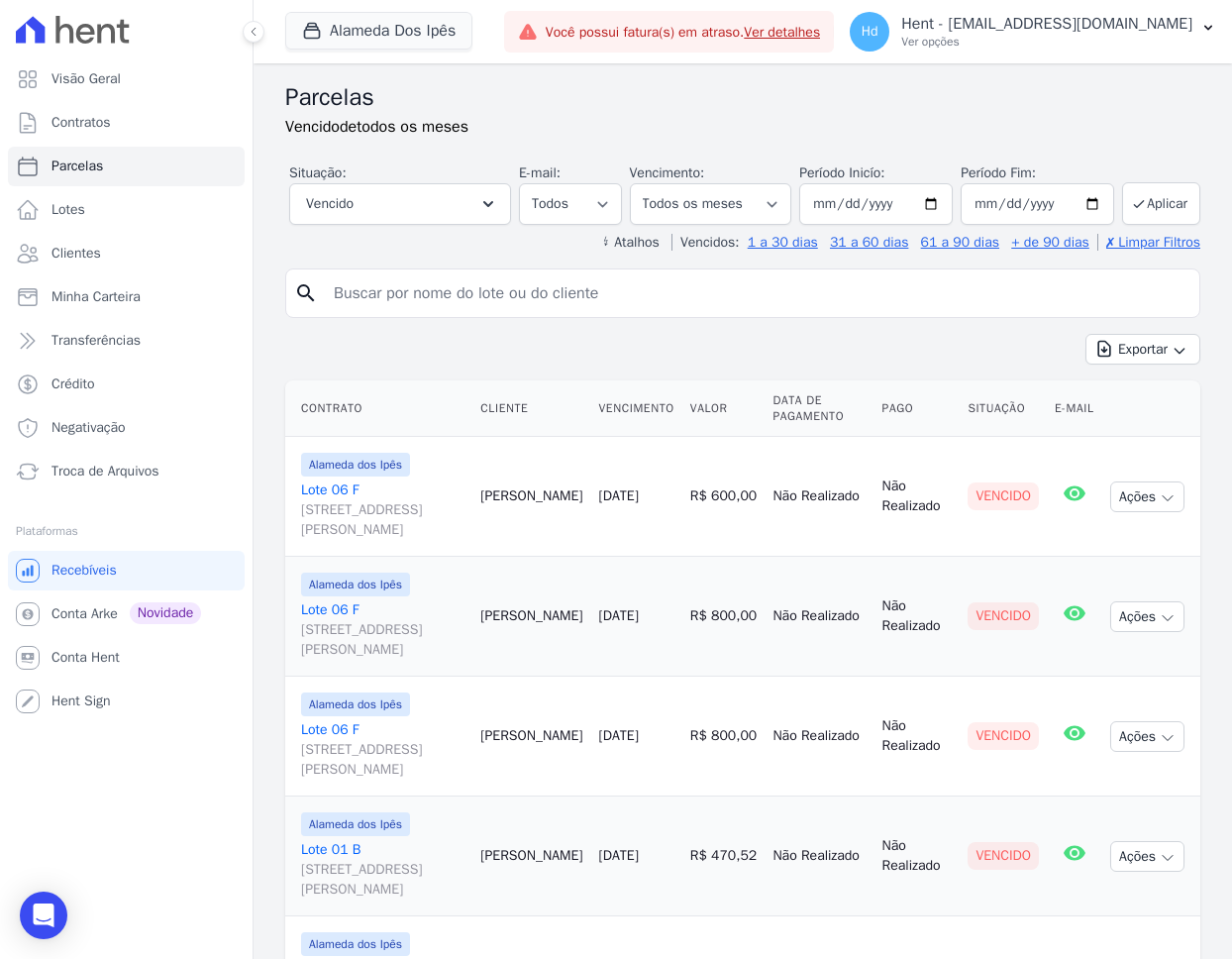 click on "Lote 06 F
Av Euclides de Carvalho, 204, Quadra F Lote 06, Cacimba Nova" at bounding box center (382, 510) 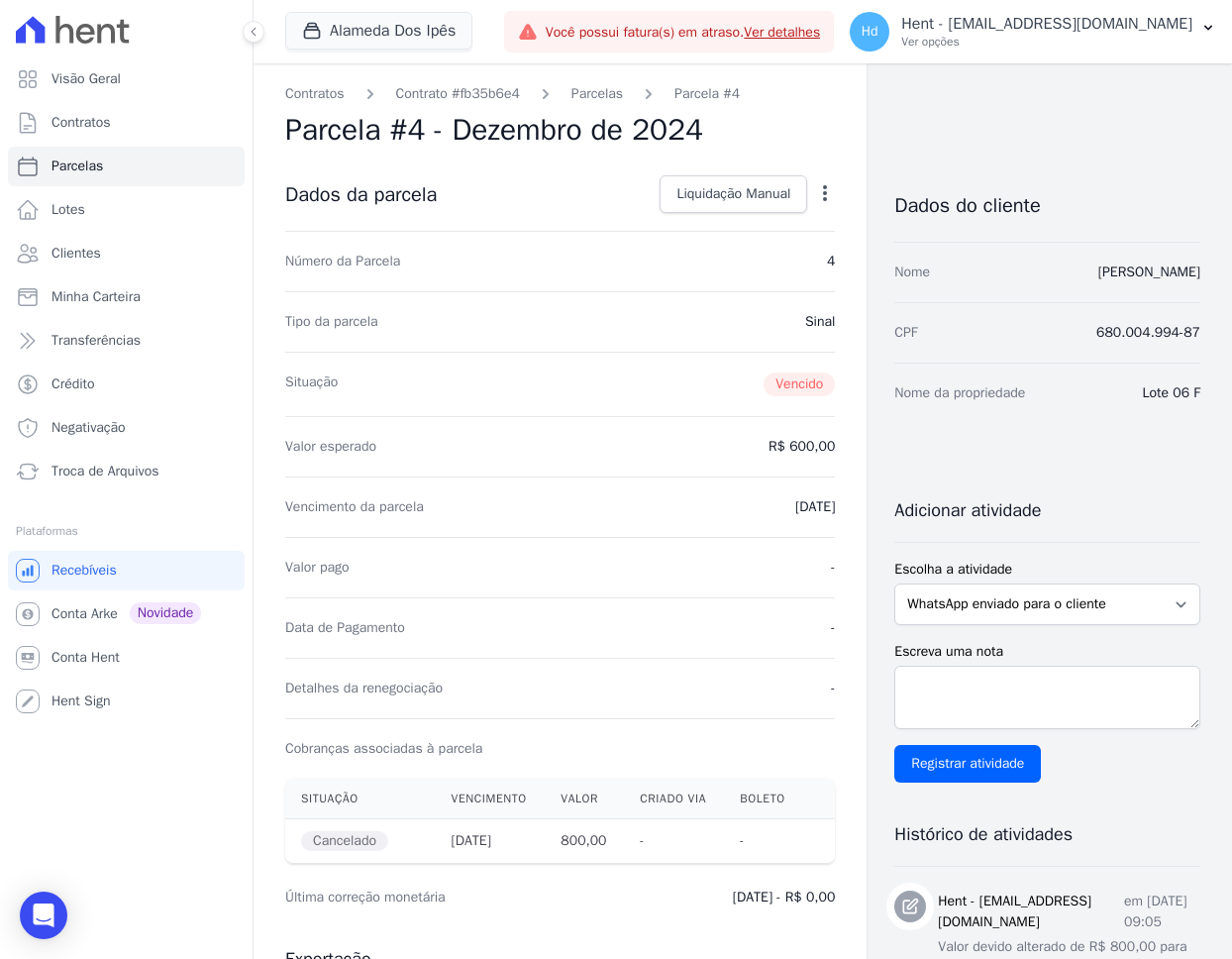 click 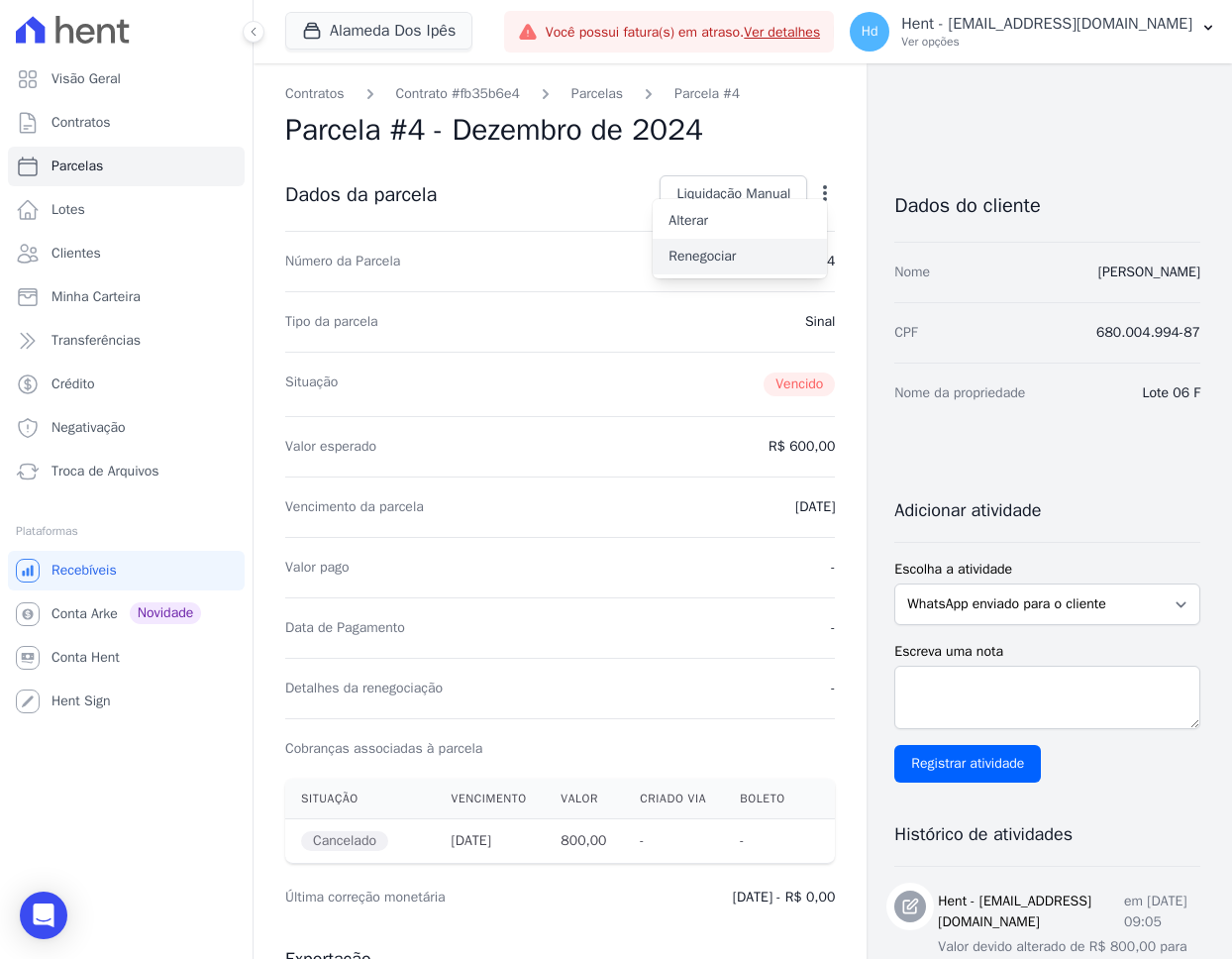 click on "Renegociar" at bounding box center [740, 257] 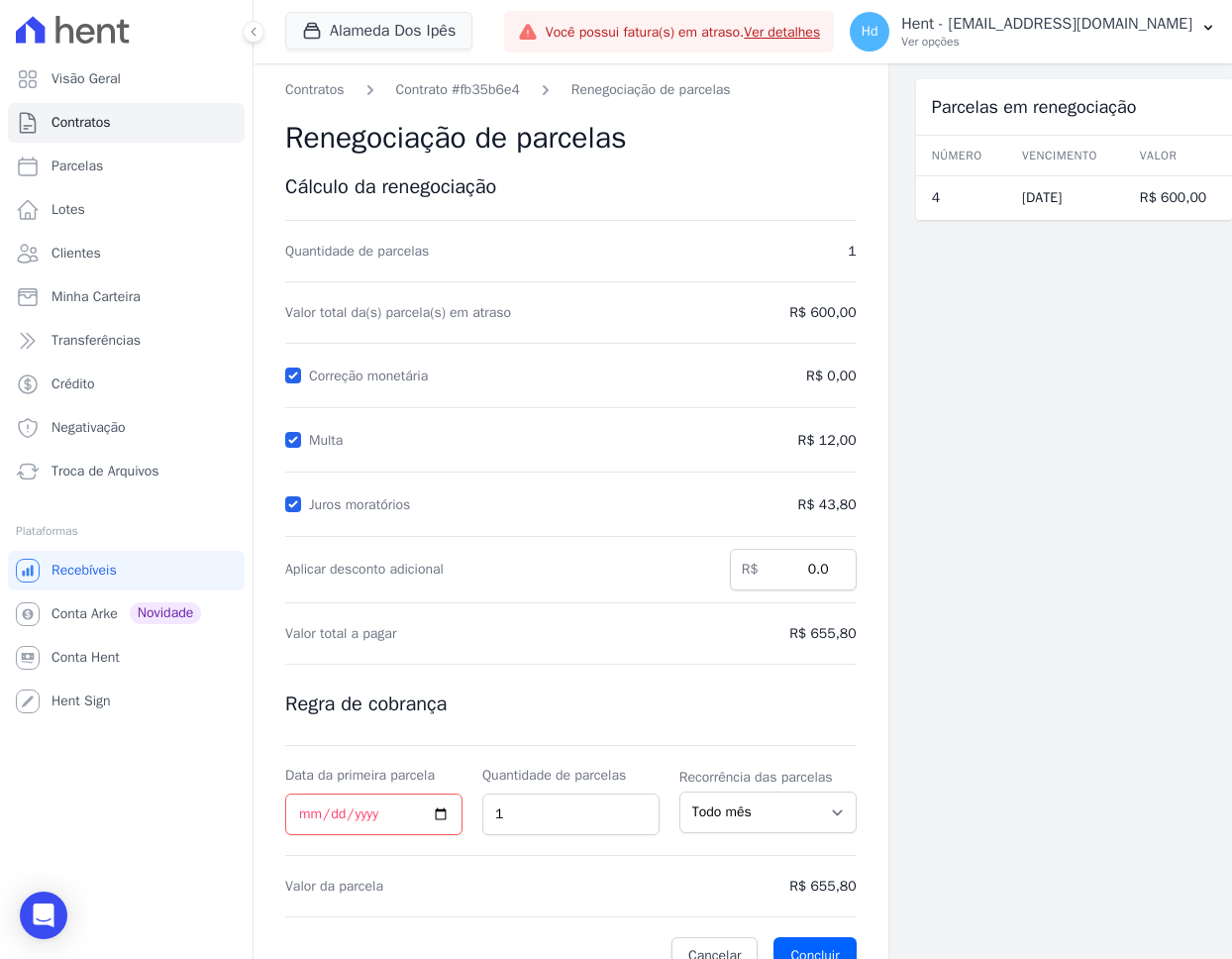 click on "Parcelas em renegociação
Número
Vencimento
Valor
4
10/12/2024
R$ 600,00" at bounding box center [1074, 527] 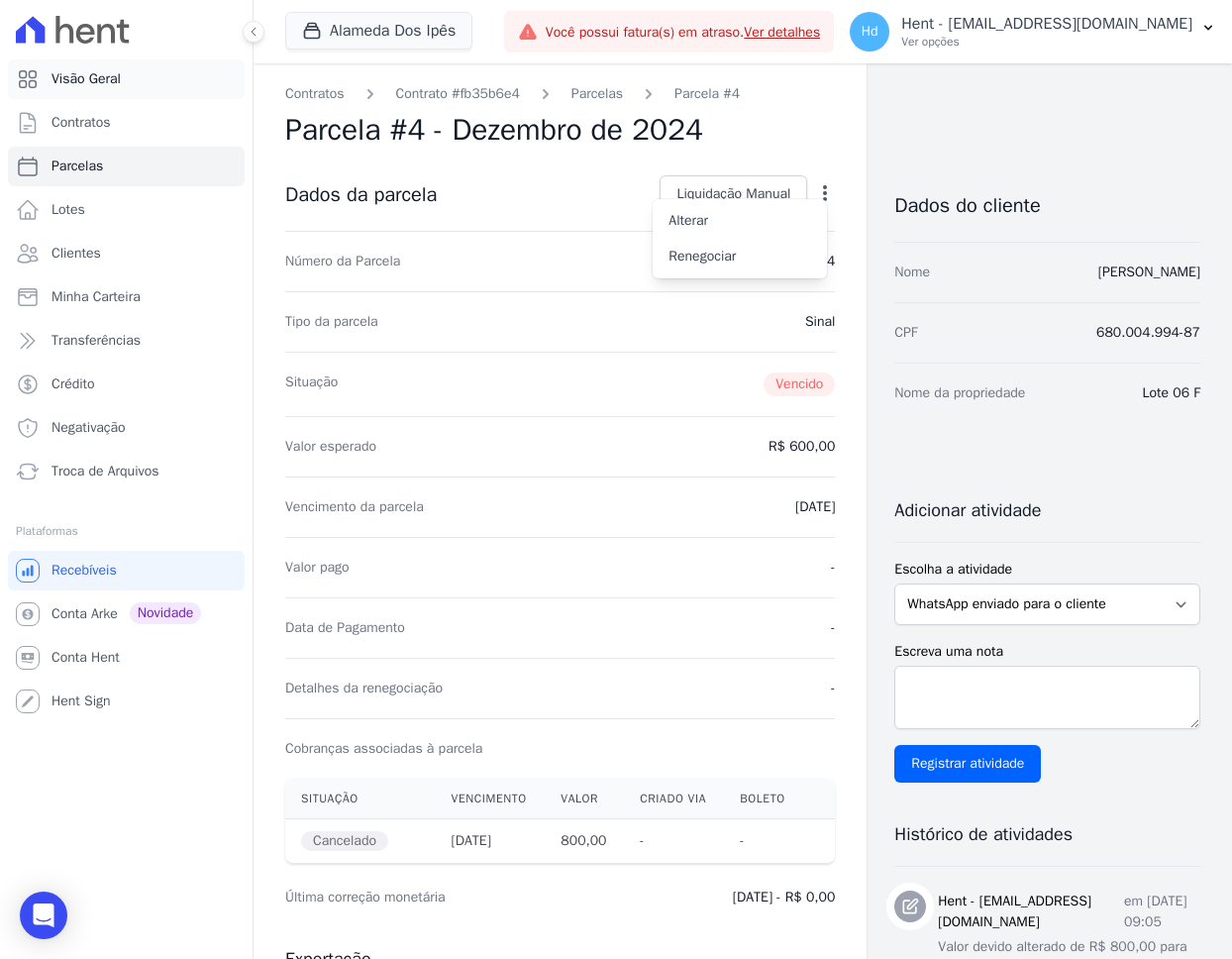 click on "Visão Geral" at bounding box center (126, 79) 